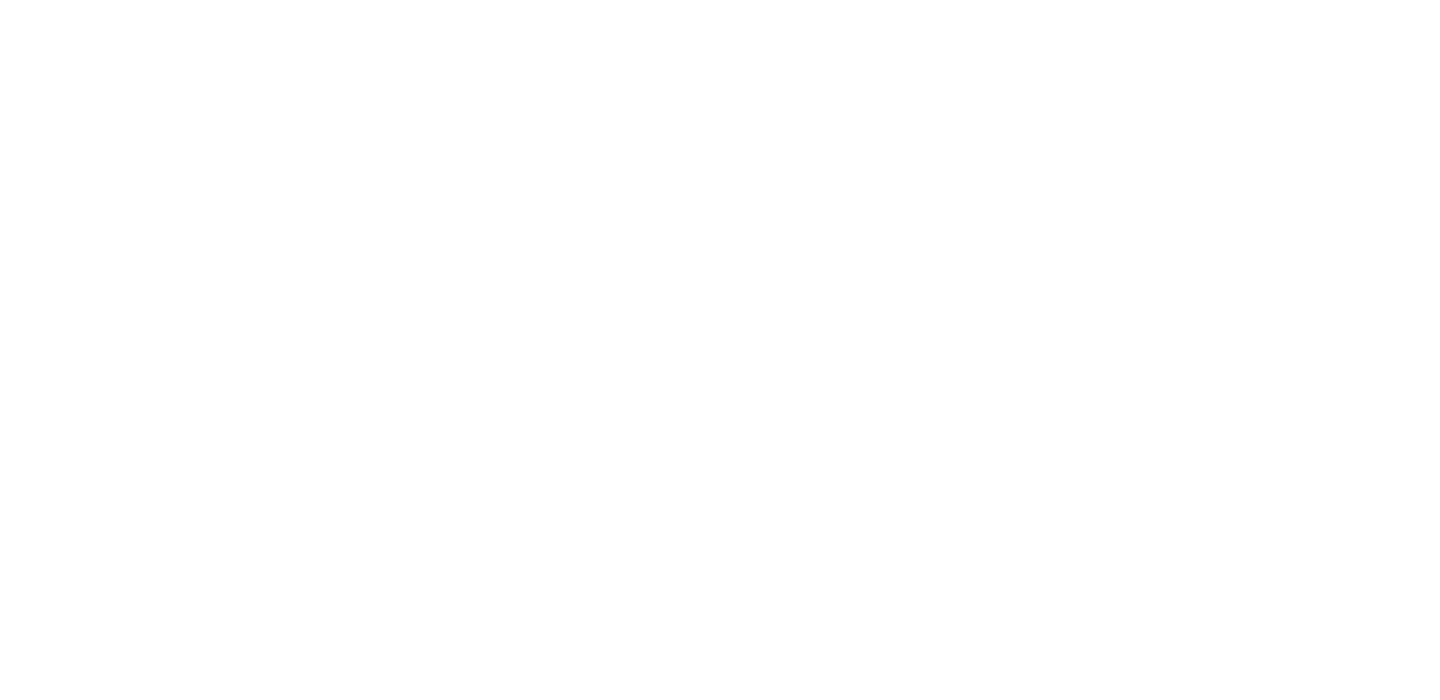 scroll, scrollTop: 0, scrollLeft: 0, axis: both 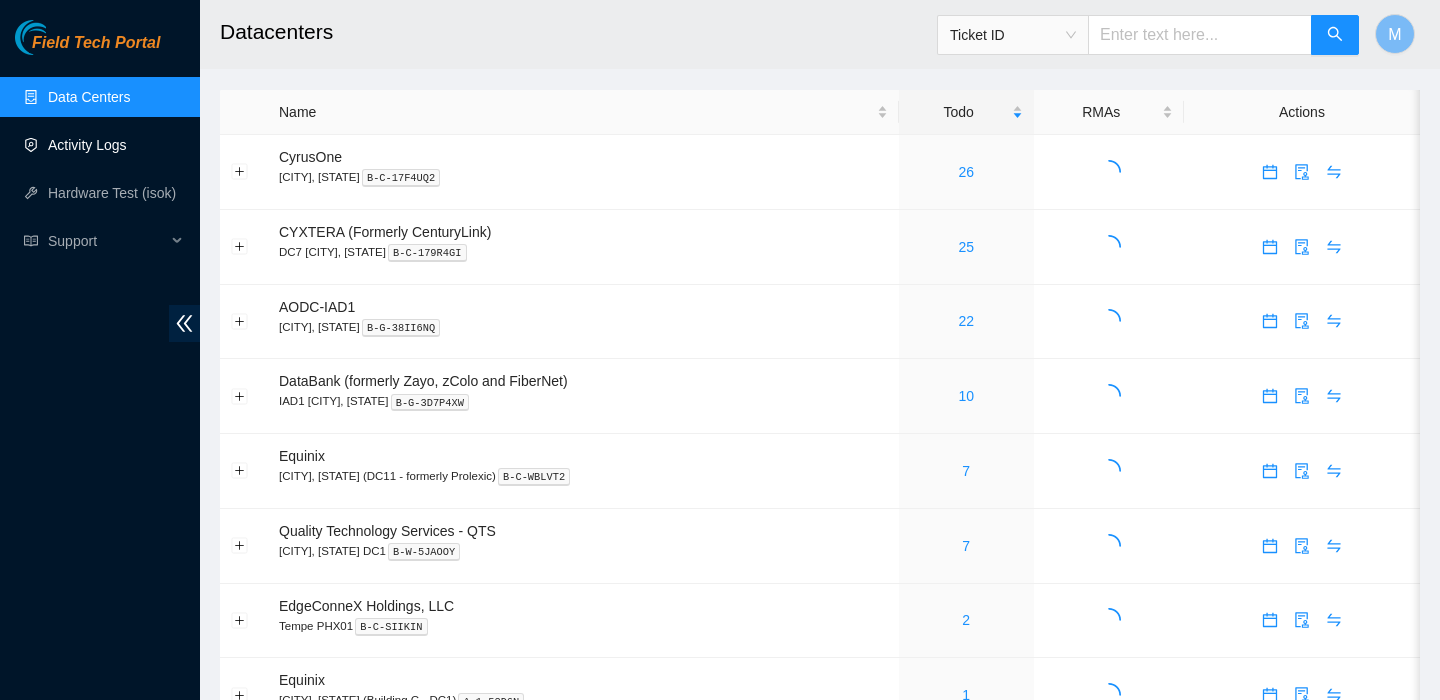 click on "Activity Logs" at bounding box center [87, 145] 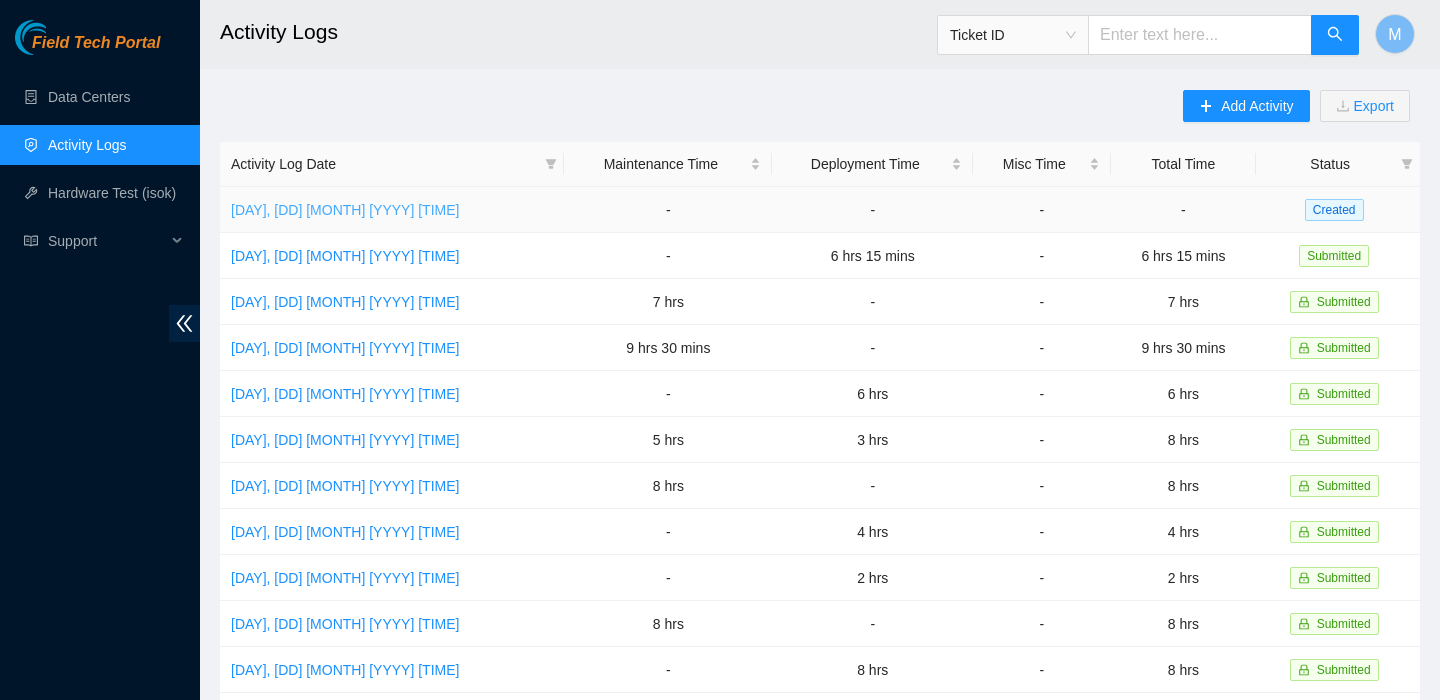 click on "[DAY], [DD] [MONTH] [YYYY] [TIME]" at bounding box center [345, 210] 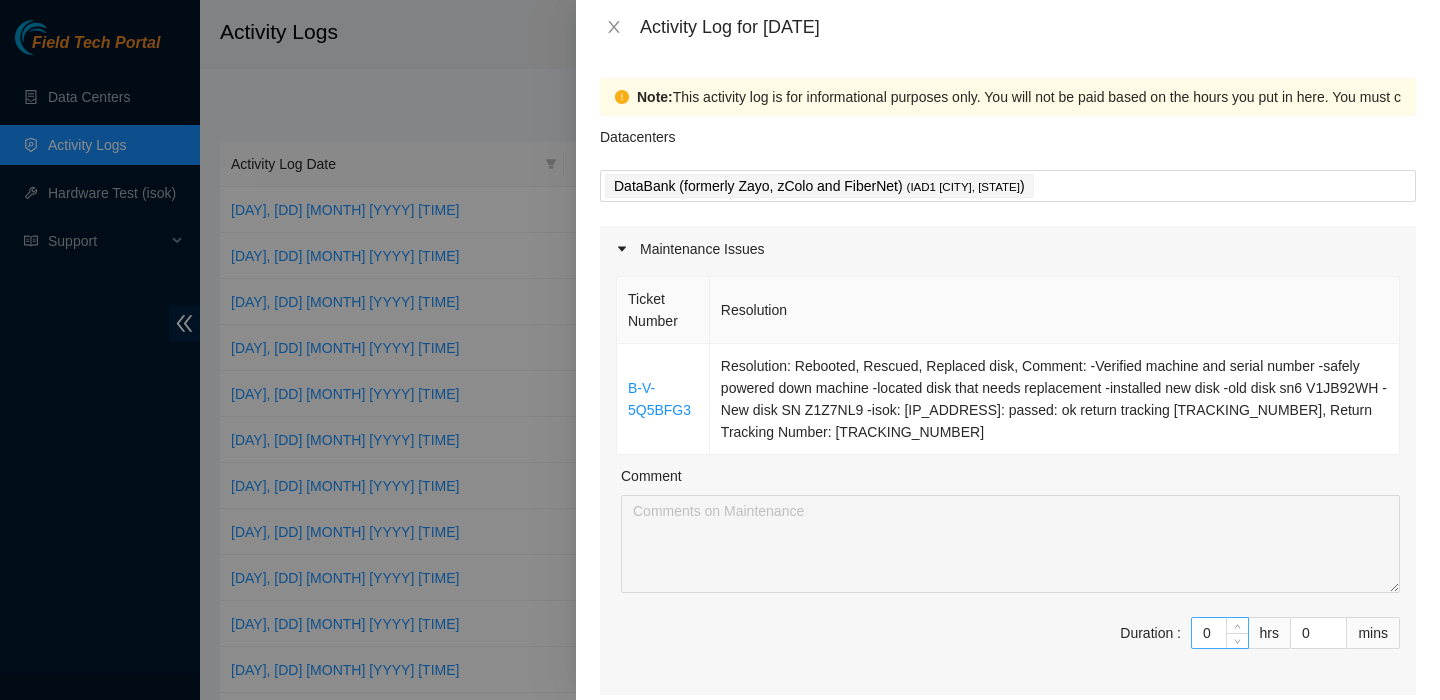 click on "0" at bounding box center [1220, 633] 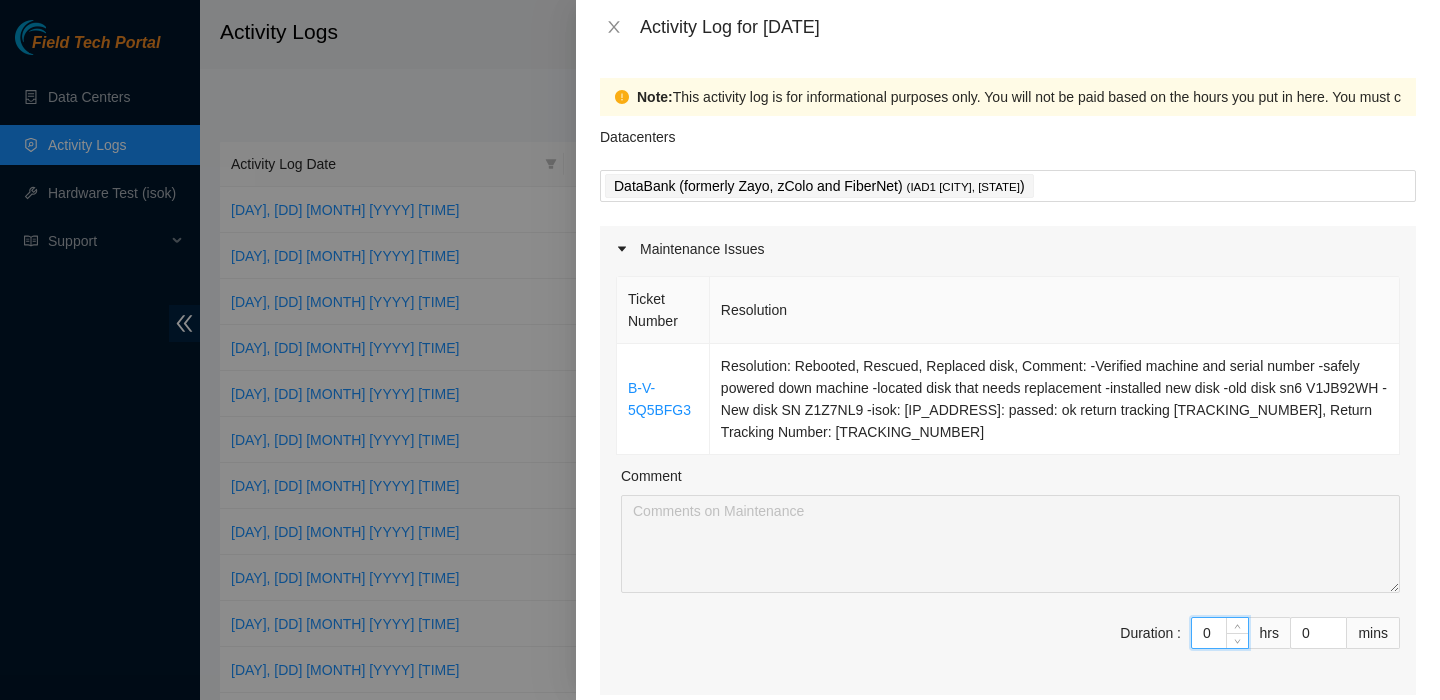 click on "0" at bounding box center (1220, 633) 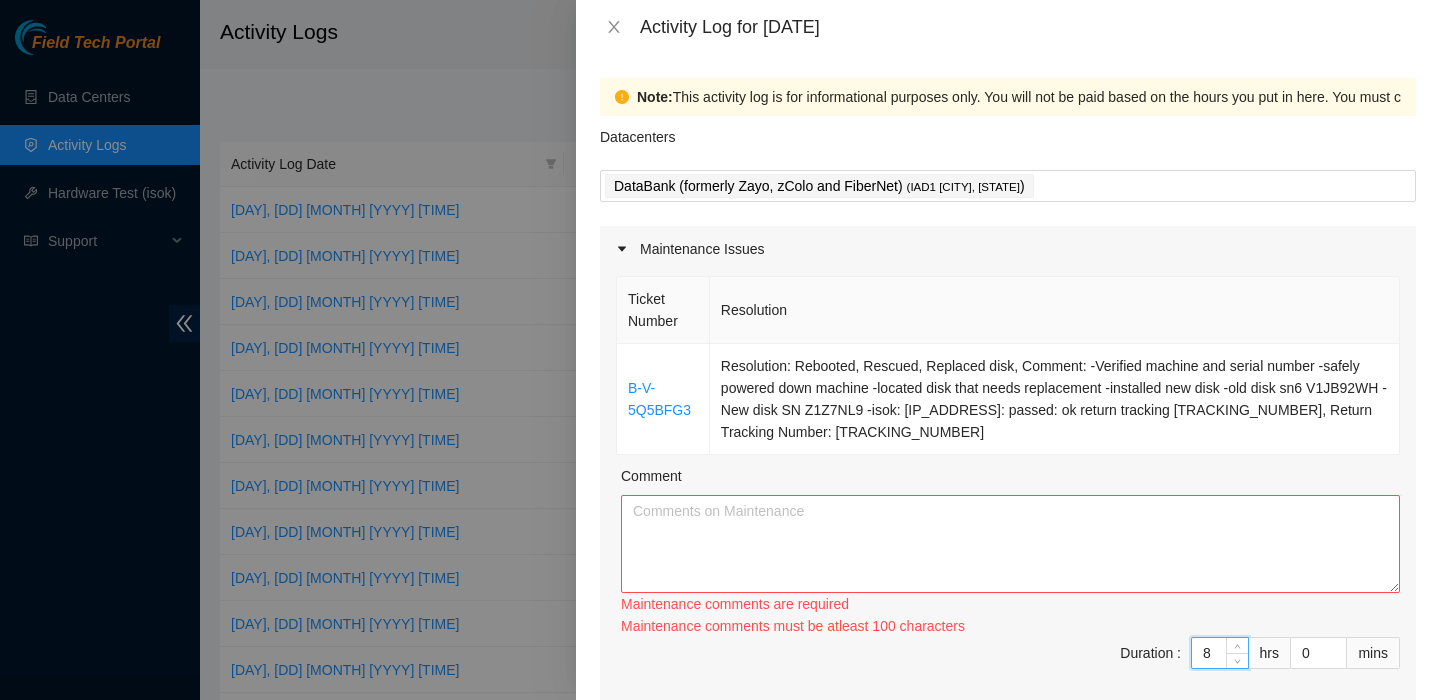 type on "8" 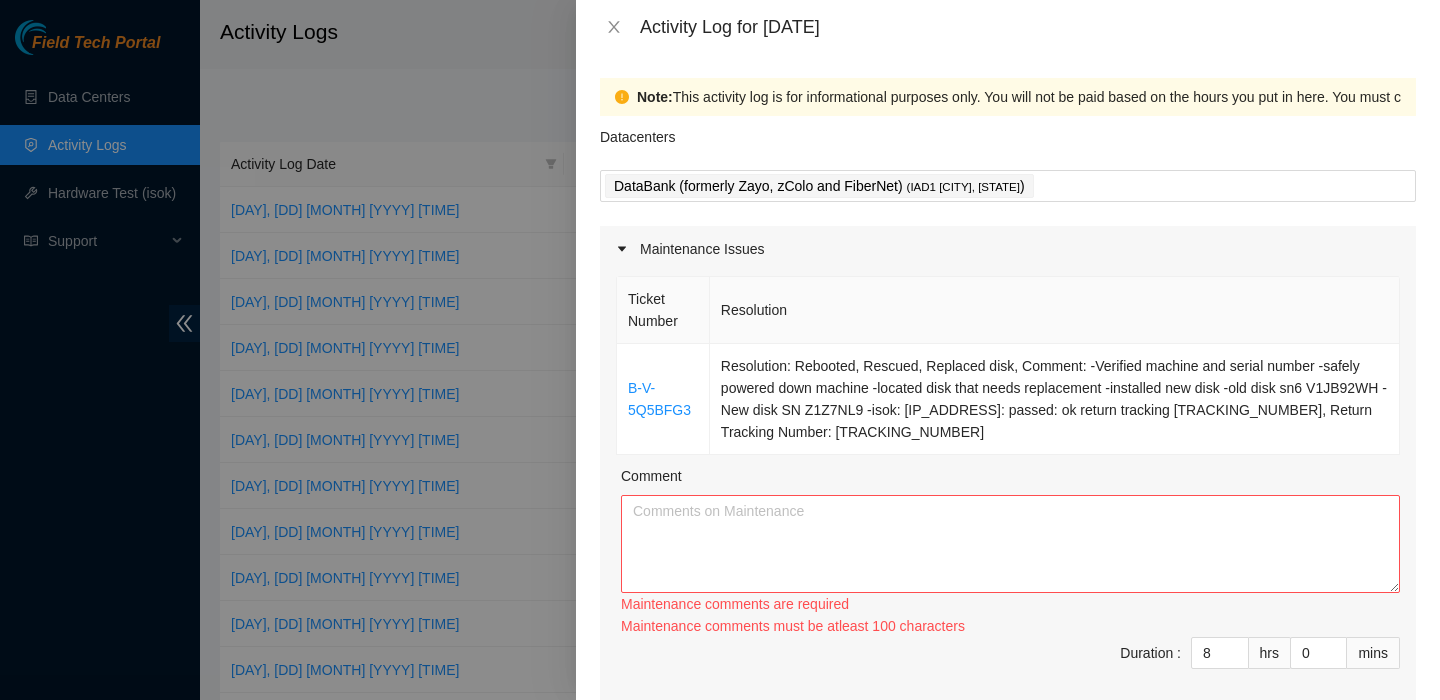 click on "Maintenance comments must be atleast 100 characters" at bounding box center (1010, 626) 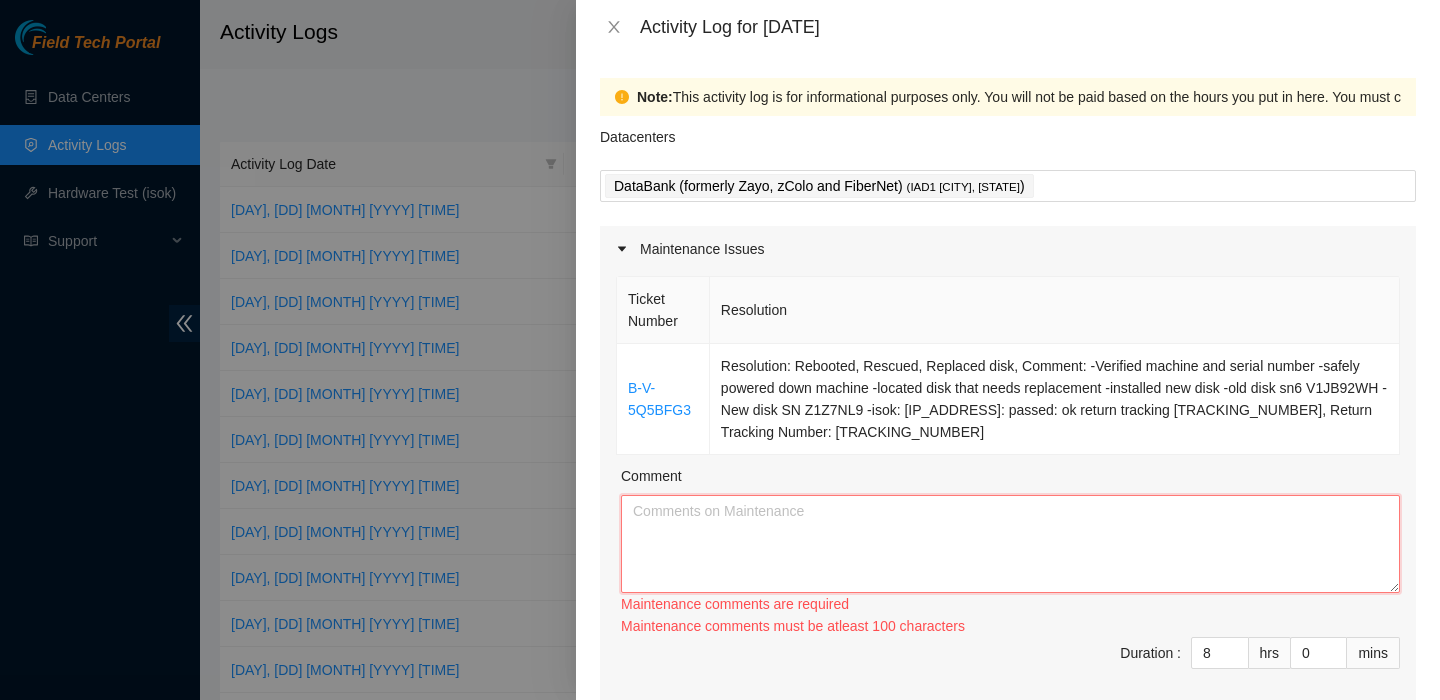 click on "Comment" at bounding box center [1010, 544] 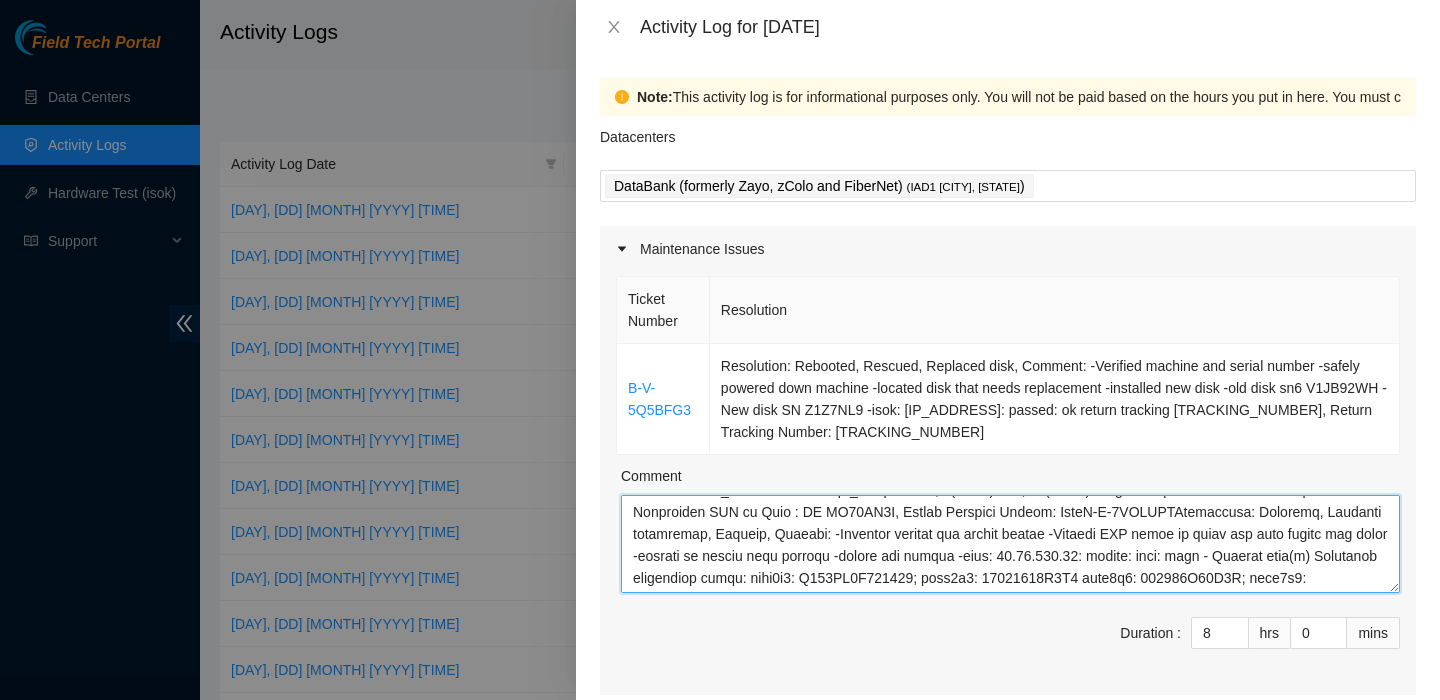 scroll, scrollTop: 236, scrollLeft: 0, axis: vertical 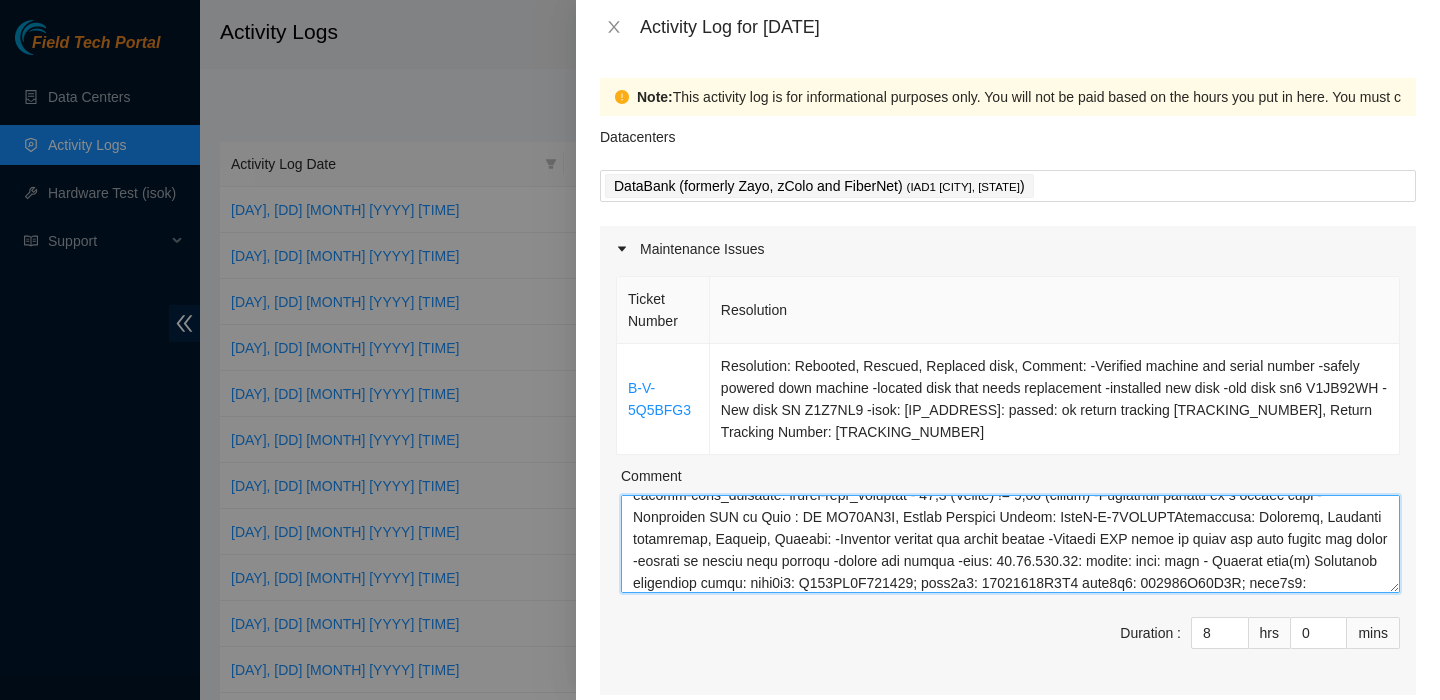 click on "Comment" at bounding box center [1010, 544] 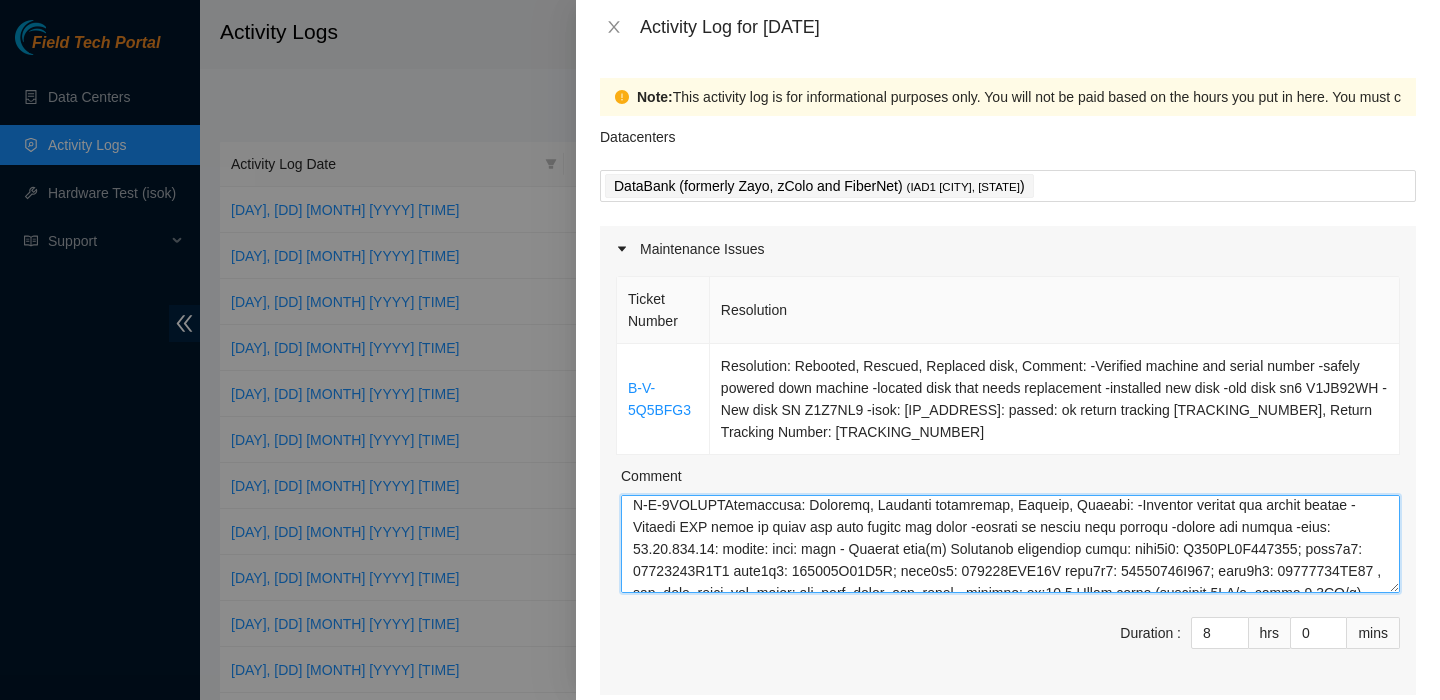 scroll, scrollTop: 314, scrollLeft: 0, axis: vertical 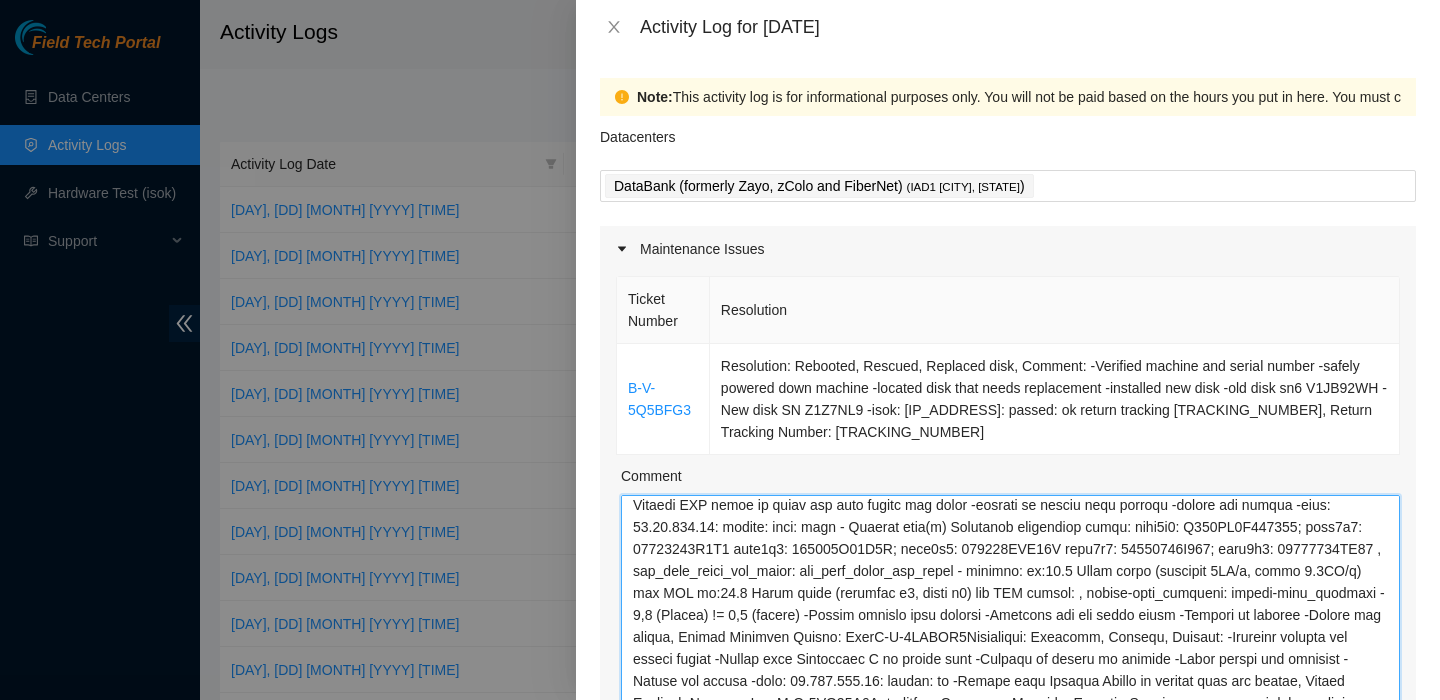 drag, startPoint x: 1394, startPoint y: 583, endPoint x: 1395, endPoint y: 753, distance: 170.00294 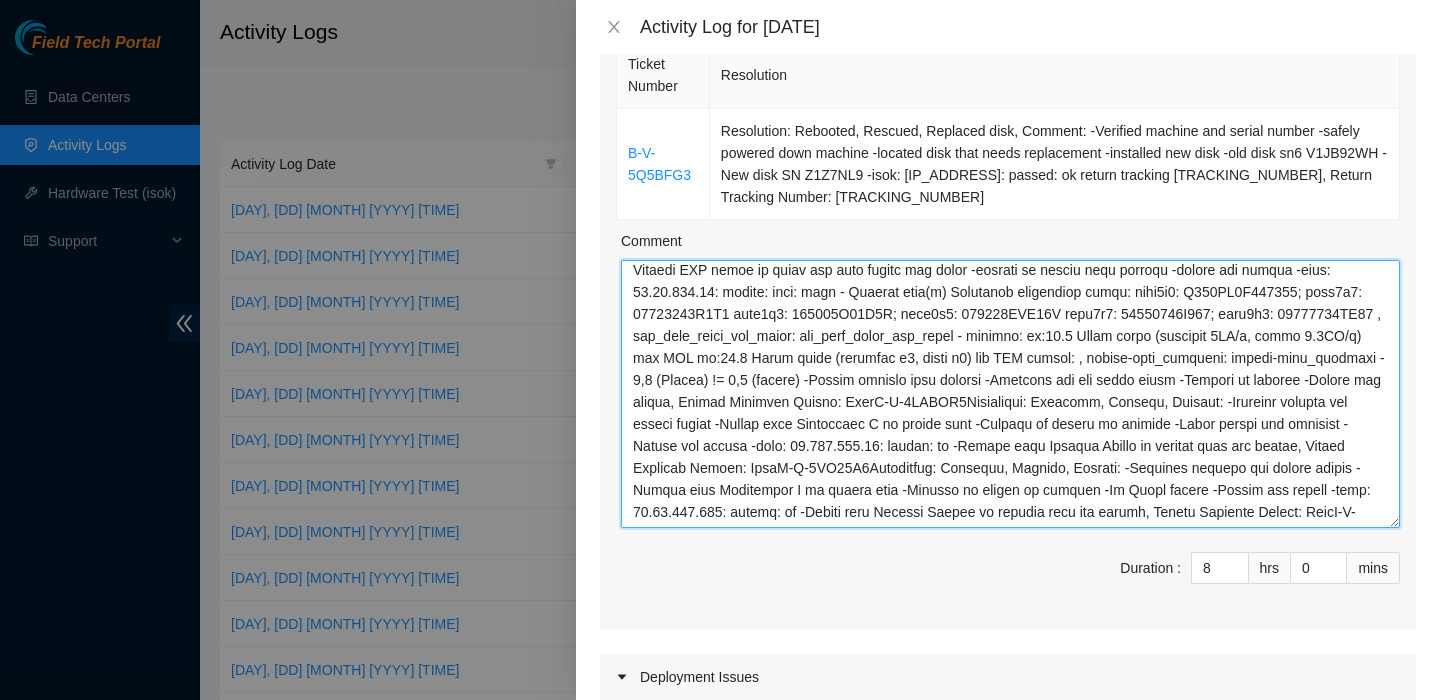 scroll, scrollTop: 263, scrollLeft: 0, axis: vertical 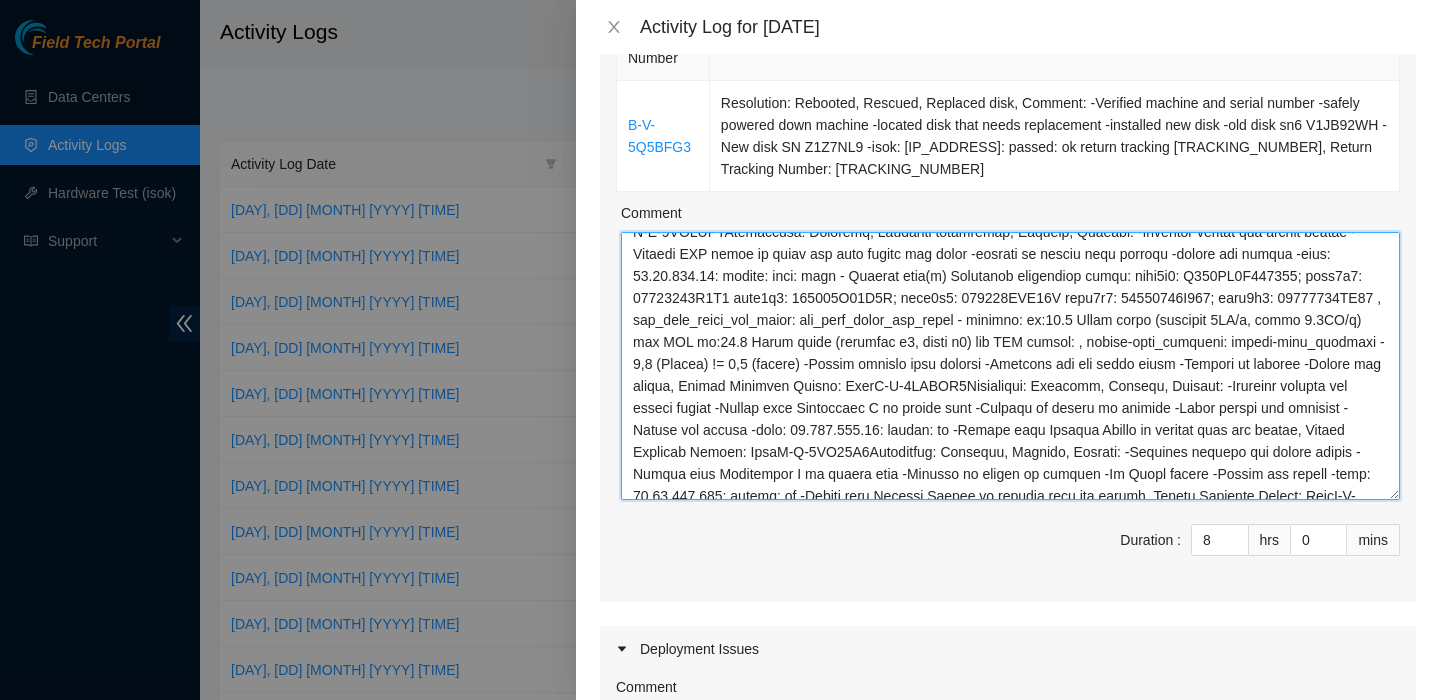 click on "Comment" at bounding box center [1010, 366] 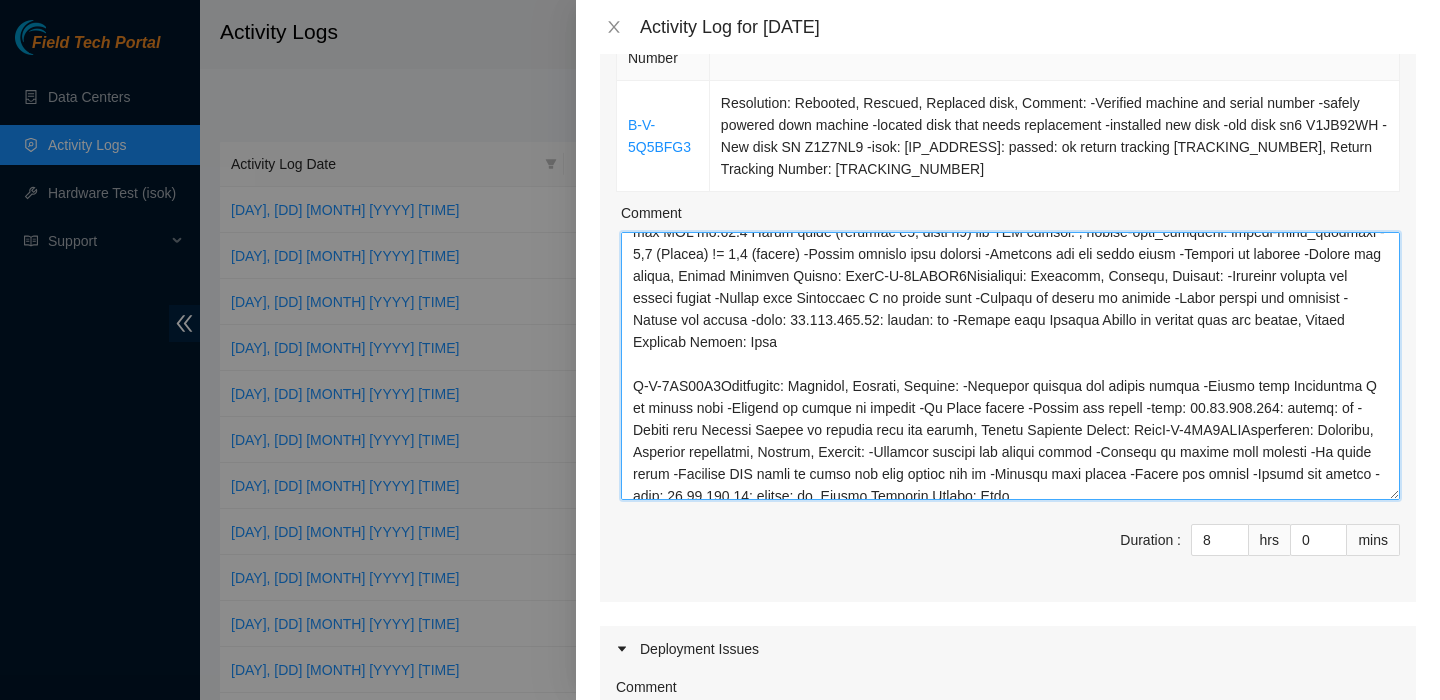 scroll, scrollTop: 399, scrollLeft: 0, axis: vertical 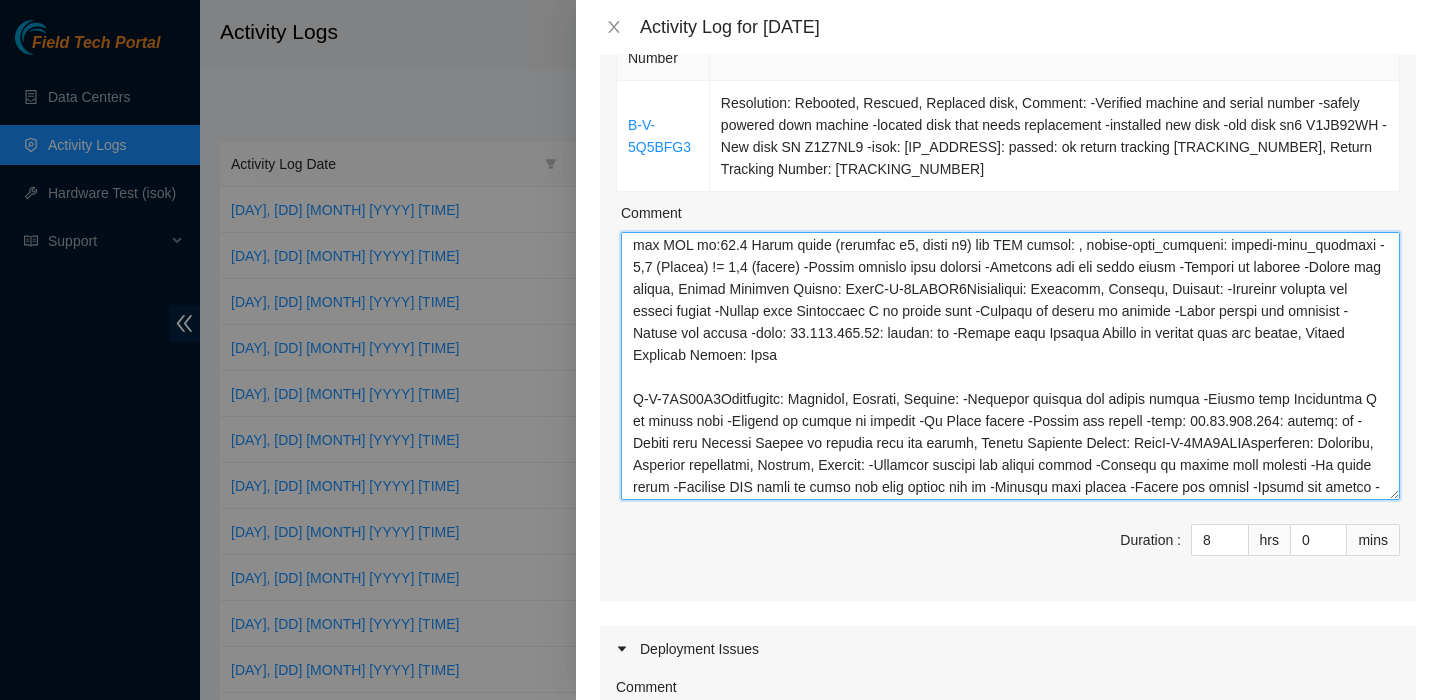 click on "Comment" at bounding box center [1010, 366] 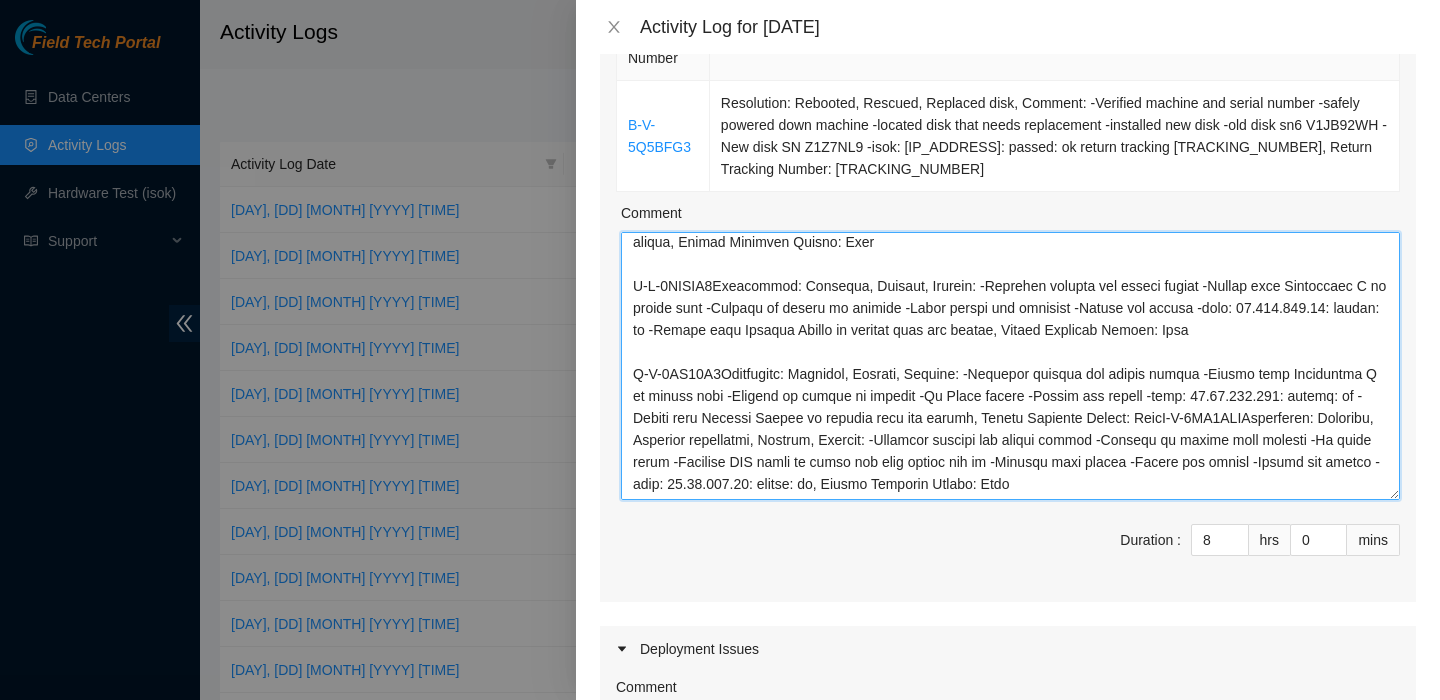 scroll, scrollTop: 467, scrollLeft: 0, axis: vertical 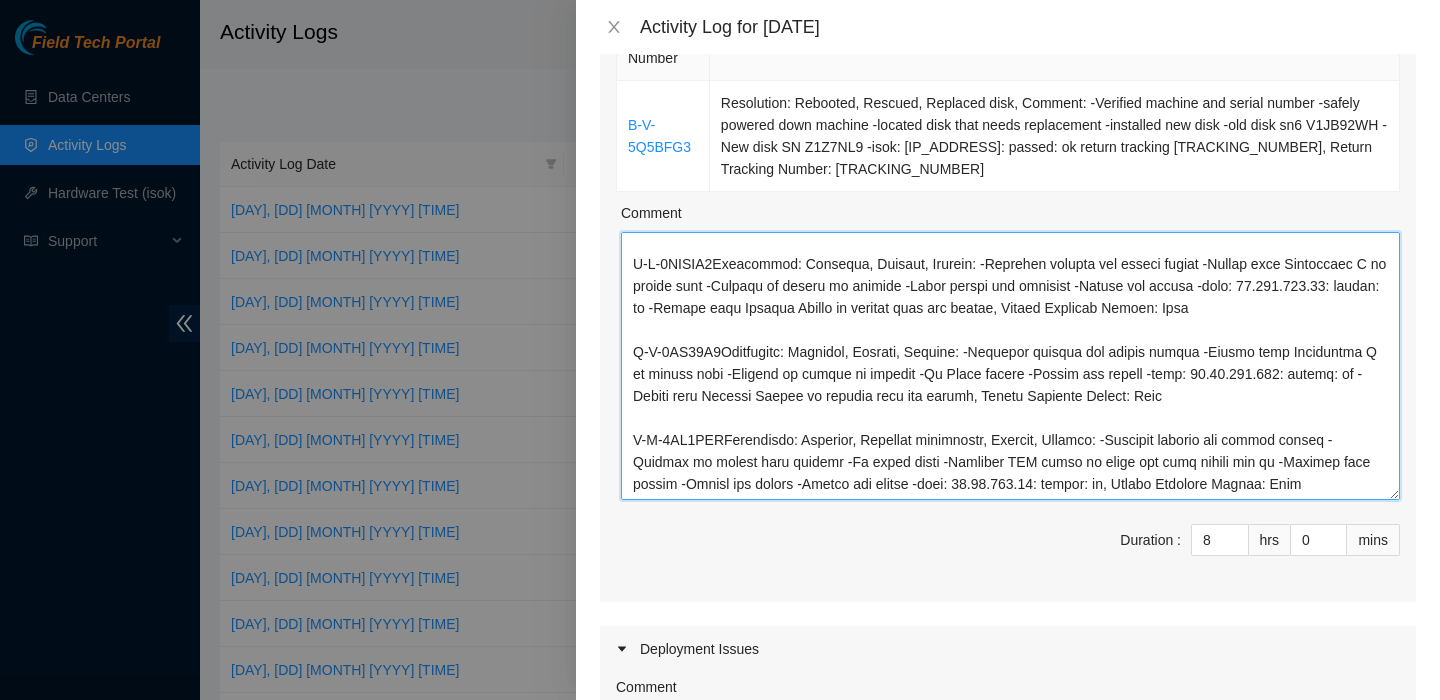 click on "Comment" at bounding box center (1010, 366) 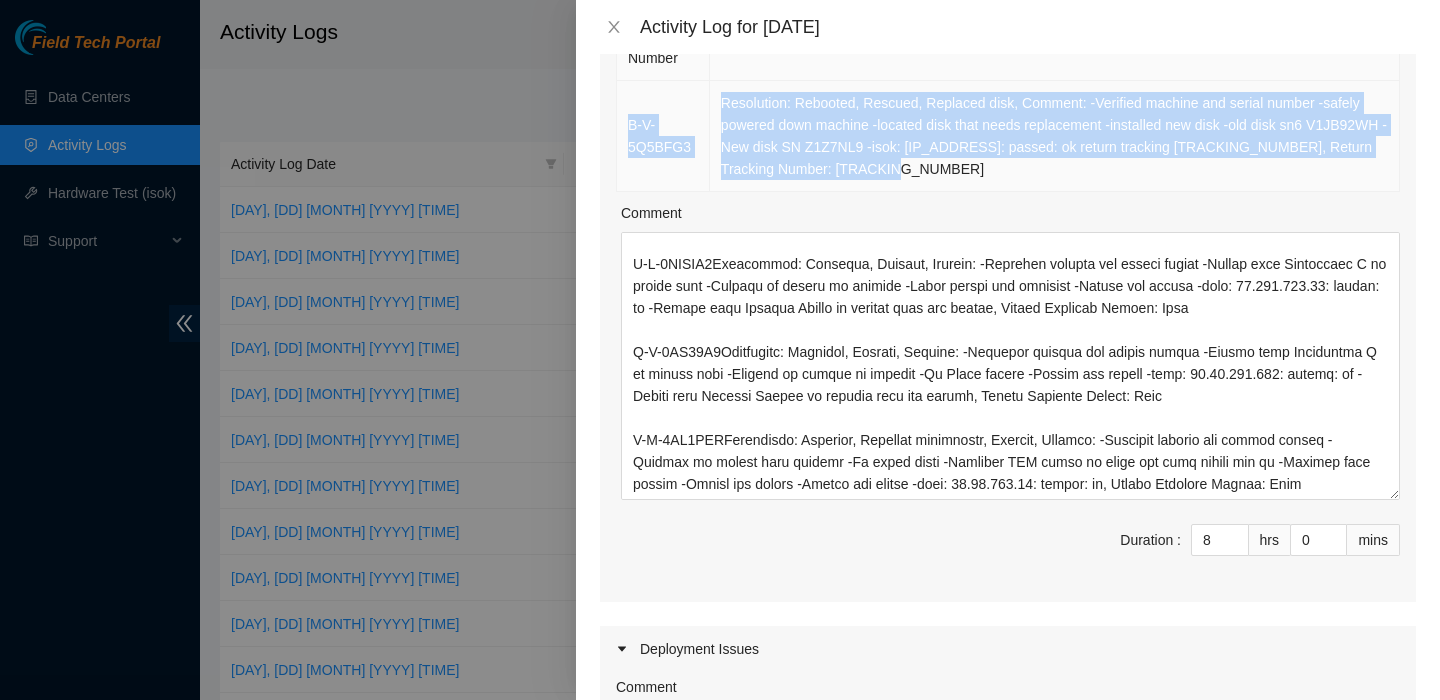 drag, startPoint x: 1127, startPoint y: 179, endPoint x: 628, endPoint y: 124, distance: 502.0219 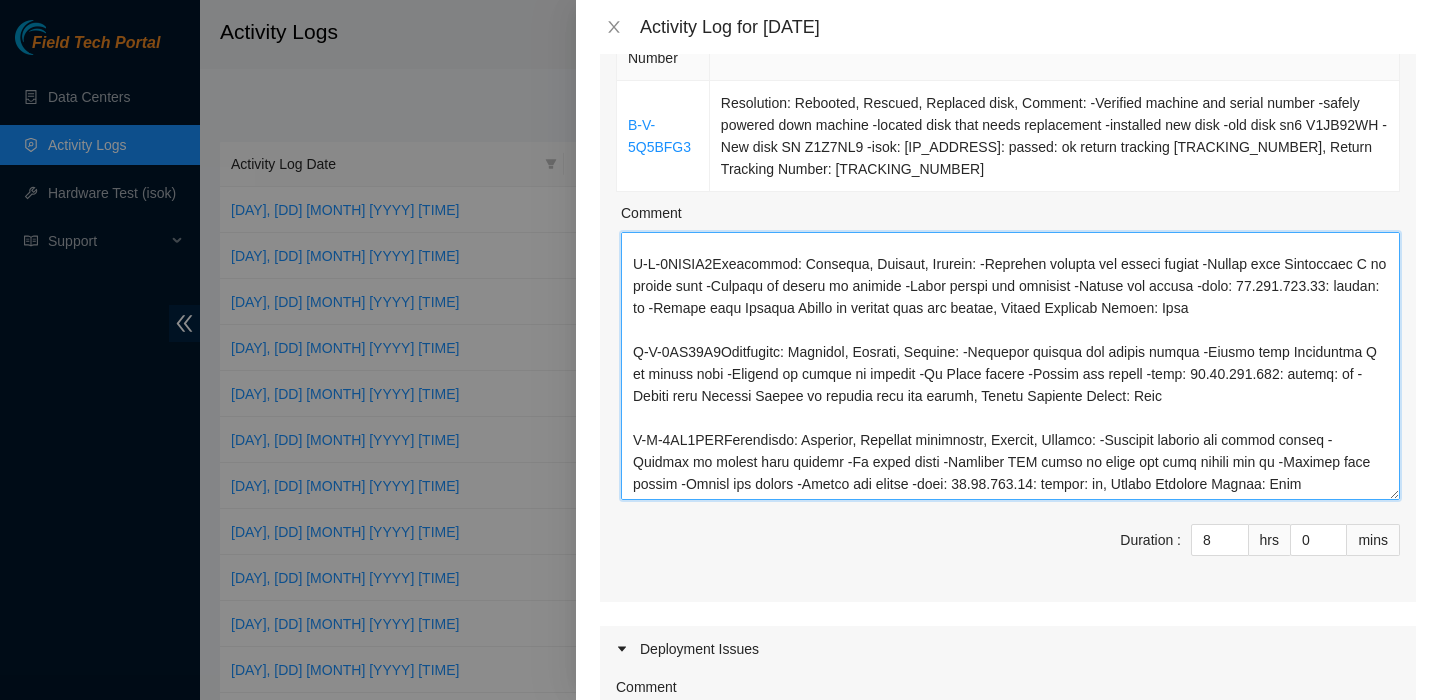click on "Comment" at bounding box center (1010, 366) 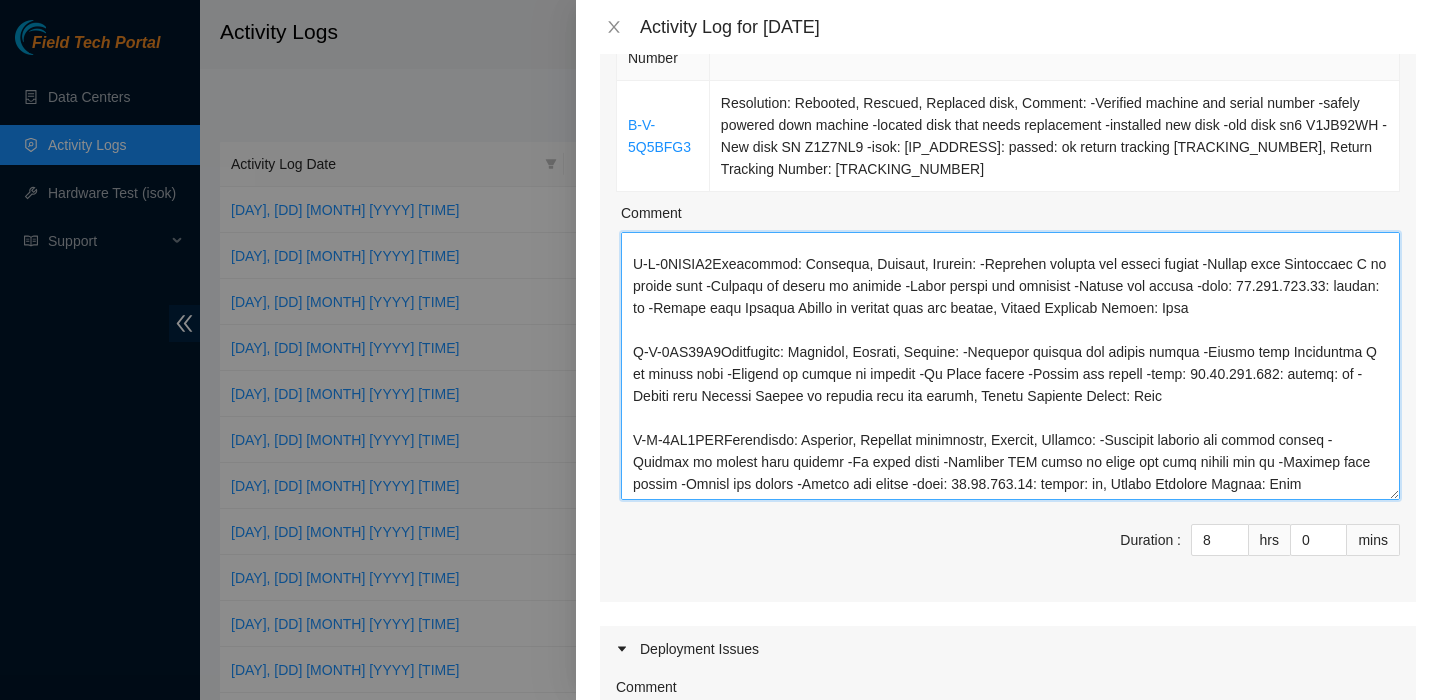paste on "B-V-5Q5BFG3	Resolution: Rebooted, Rescued, Replaced disk, Comment: -Verified machine and serial number -safely powered down machine -located disk that needs replacement -installed new disk -old disk sn6 V1JB92WH -New disk SN Z1Z7NL9 -isok: [IP_ADDRESS]: passed: ok return tracking [TRACKING_NUMBER], Return Tracking Number: [TRACKING_NUMBER]" 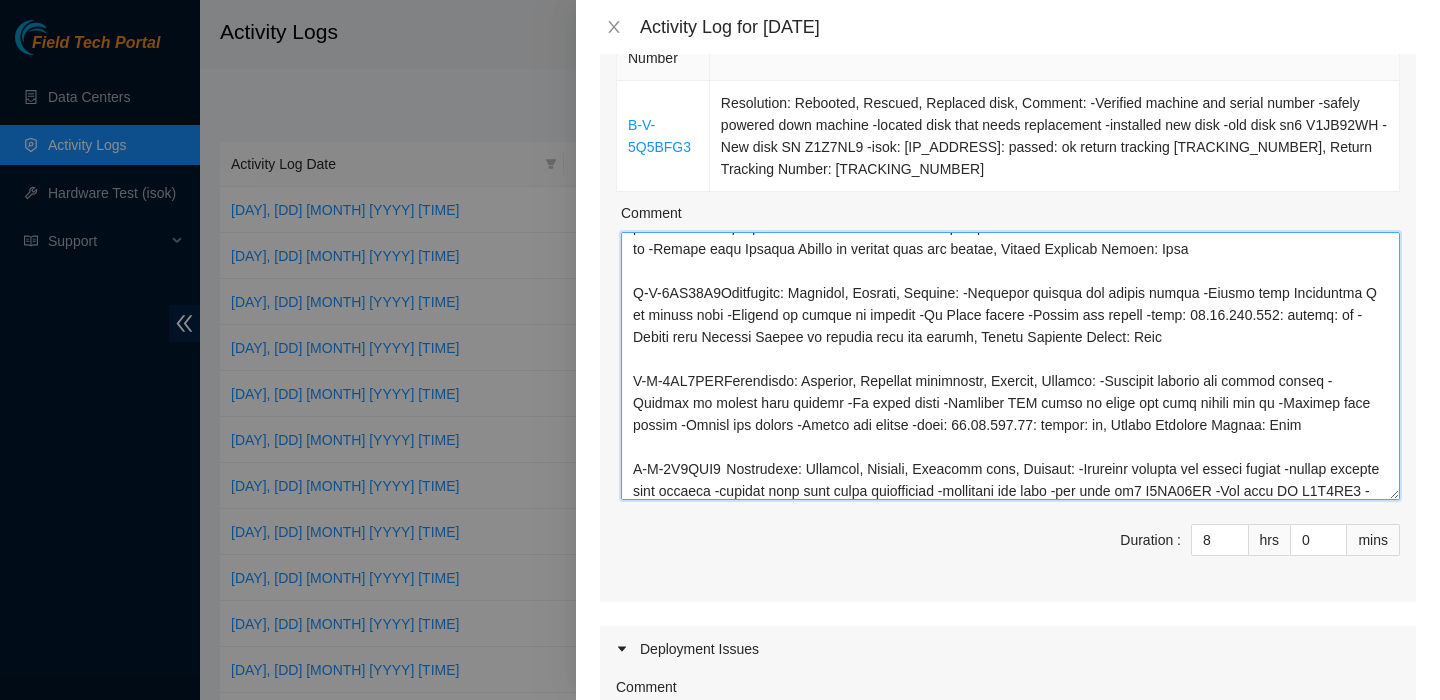 scroll, scrollTop: 593, scrollLeft: 0, axis: vertical 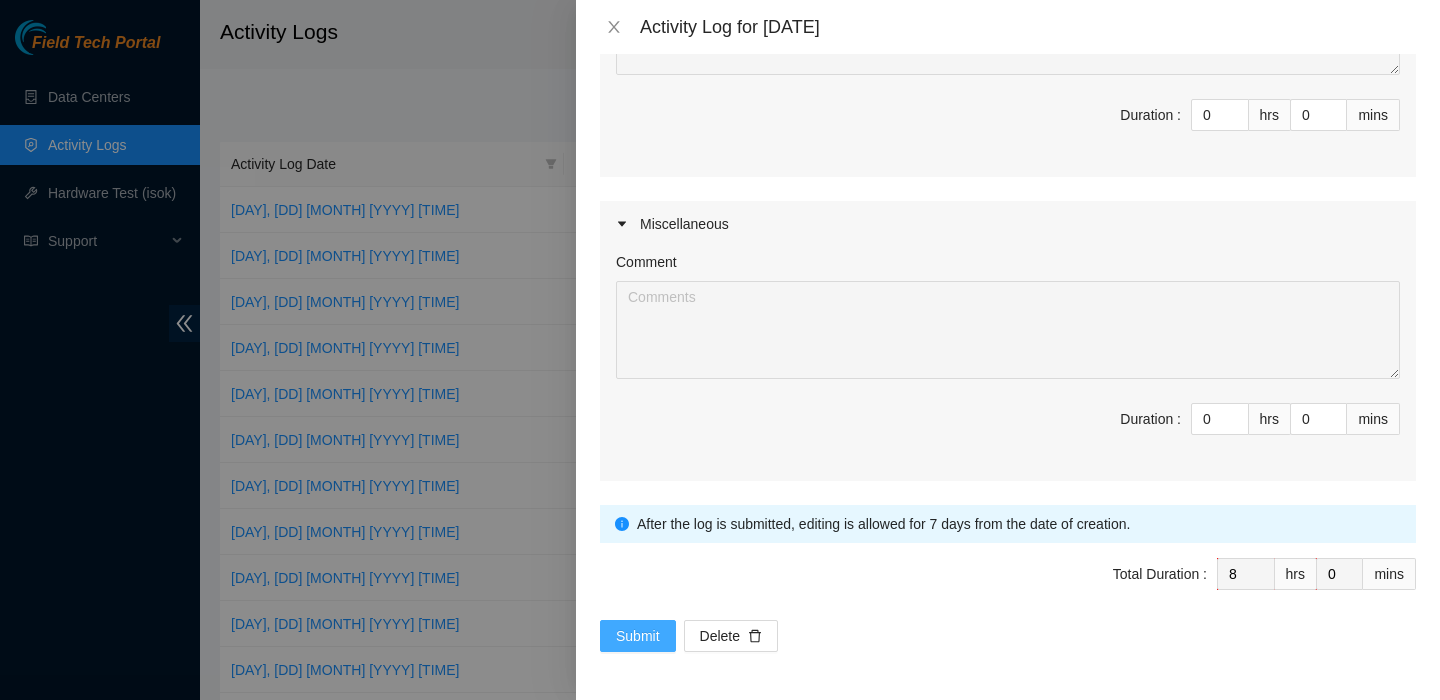 type on "B-V-5QQMIWQResolution: Rebooted, Identified Faulty disk, Rescued, Comment: -Verified machine and serial number -Video output showing SDA error -Powered down server -Rescue and config -isok: [IP_ADDRESS]: failed: disk: disk - Missing disk(s) Currently responding disks: sda: BTYF837102NZ240AGN; sdb: ZC17CP3Q sdc: ZC17CX5S; sdd: ZC17BND2 sde: ZC17D6GQ; sdf: ZC17D2QX sdg: ZC1776RP; sdh: ZC17CEN7 sdi: ZC17CP98; sdj: ZC17C9F2 sdk: ZC17CPQL; sdl: ZC17CPLM sdm: ZC17... -Safely powered down machine -Identified missing disk sn (ZC17CP3Q) -Swapped disk with known working disk (ZC17CEN7) -Rescue and config -isok: [IP_ADDRESS]: failed: disk: disk - Missing disk(s) Currently responding disks: sda: BTYF837102NZ240AGN; sdb: ZC17CEN7 sdc: ZC17CX5S; sdd: ZC17BND2 sde: ZC17D6GQ; sdf: ZC17D2QX sdg: ZC1776RP; sdh: ZC17CP3Q sdi: ZC17CP98; sdj: ZC17C9F2 sdk: ZC17CPQL; sdl: ZC17CPLM sdm: ZC17..." 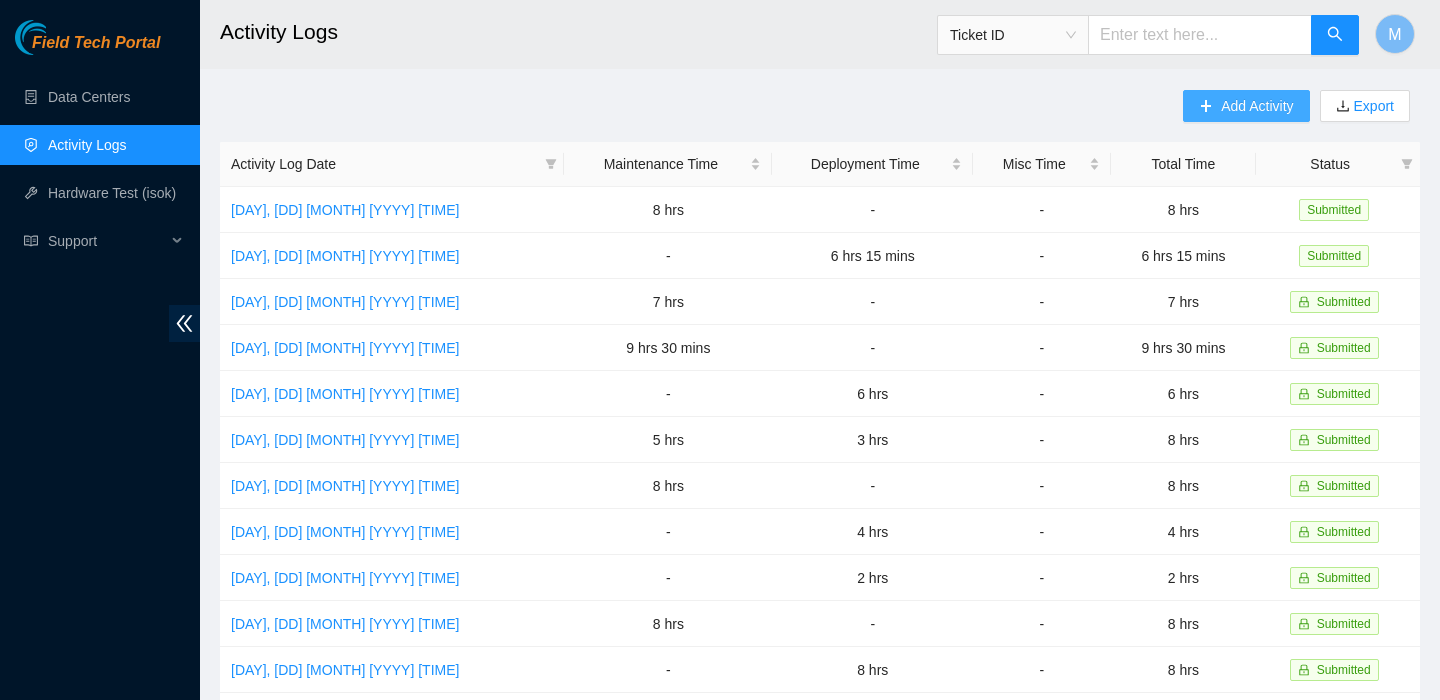 click on "Add Activity" at bounding box center (1257, 106) 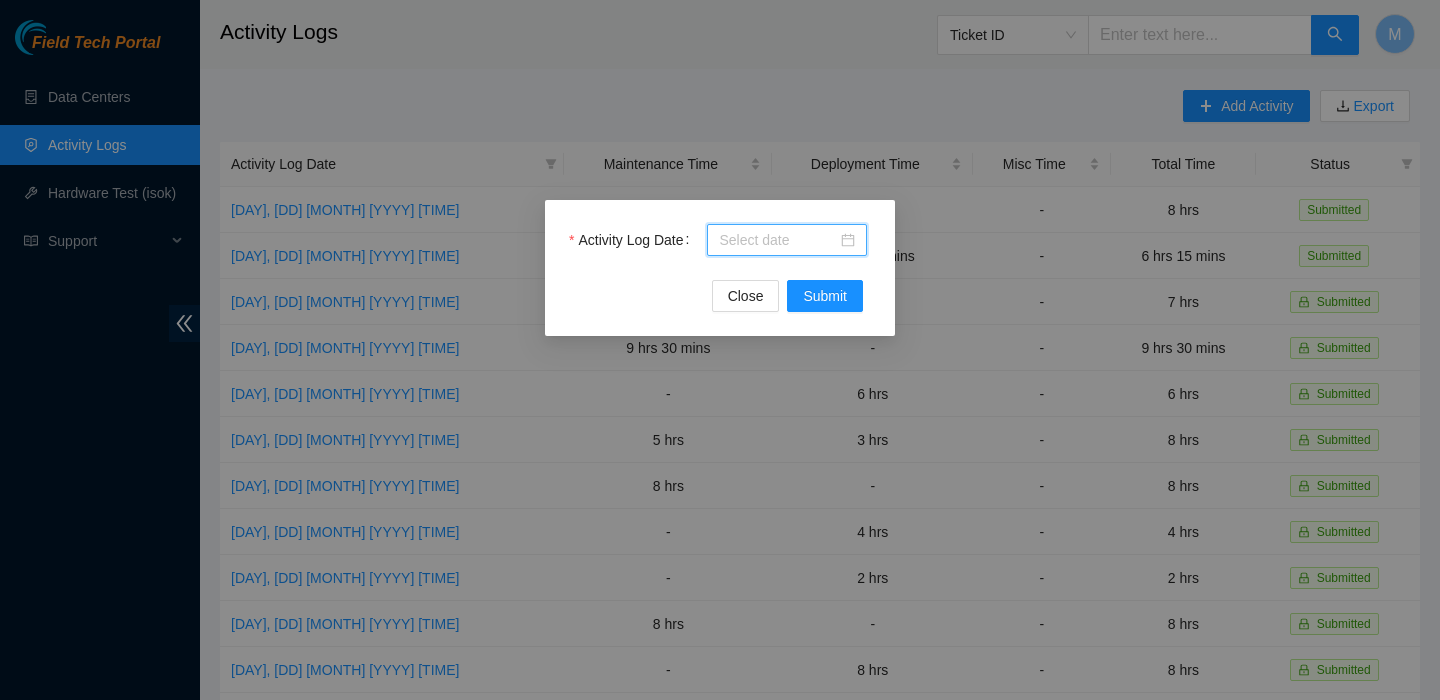 click on "Activity Log Date" at bounding box center (778, 240) 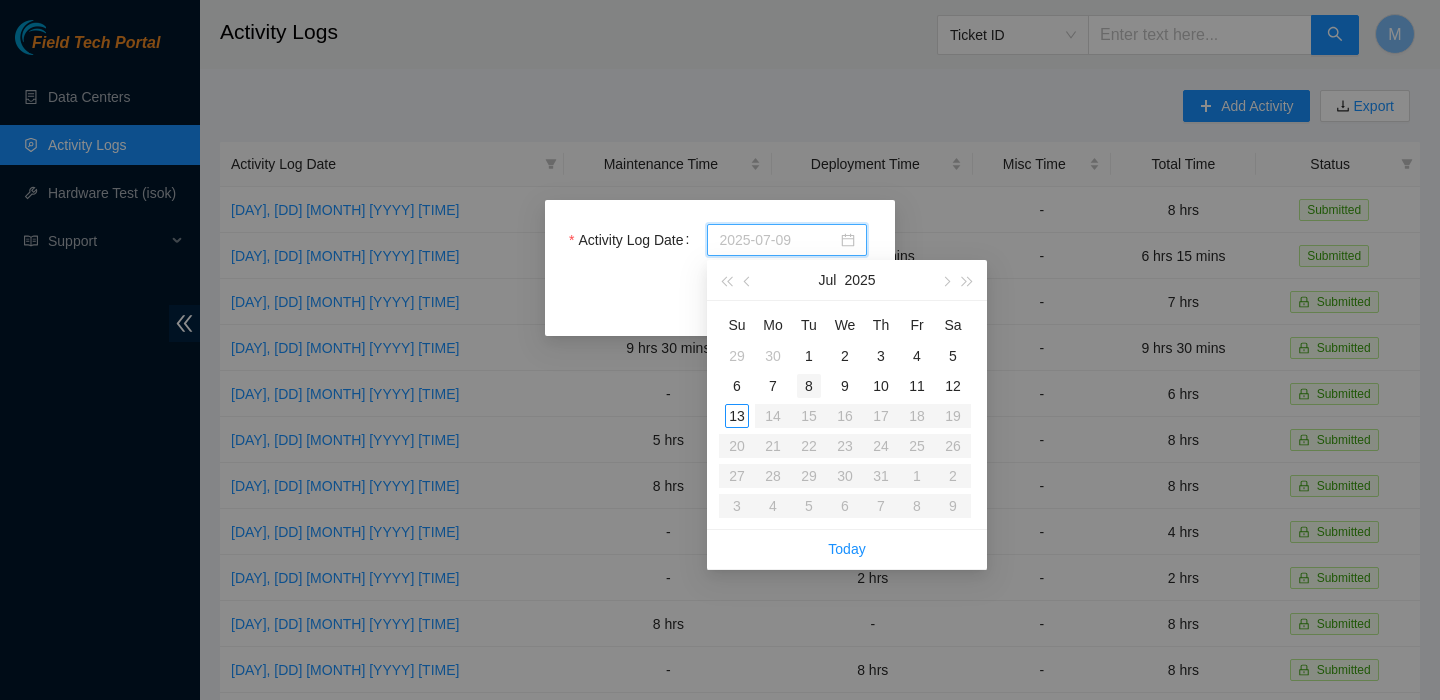 type on "[YYYY]-[MM]-[DD]" 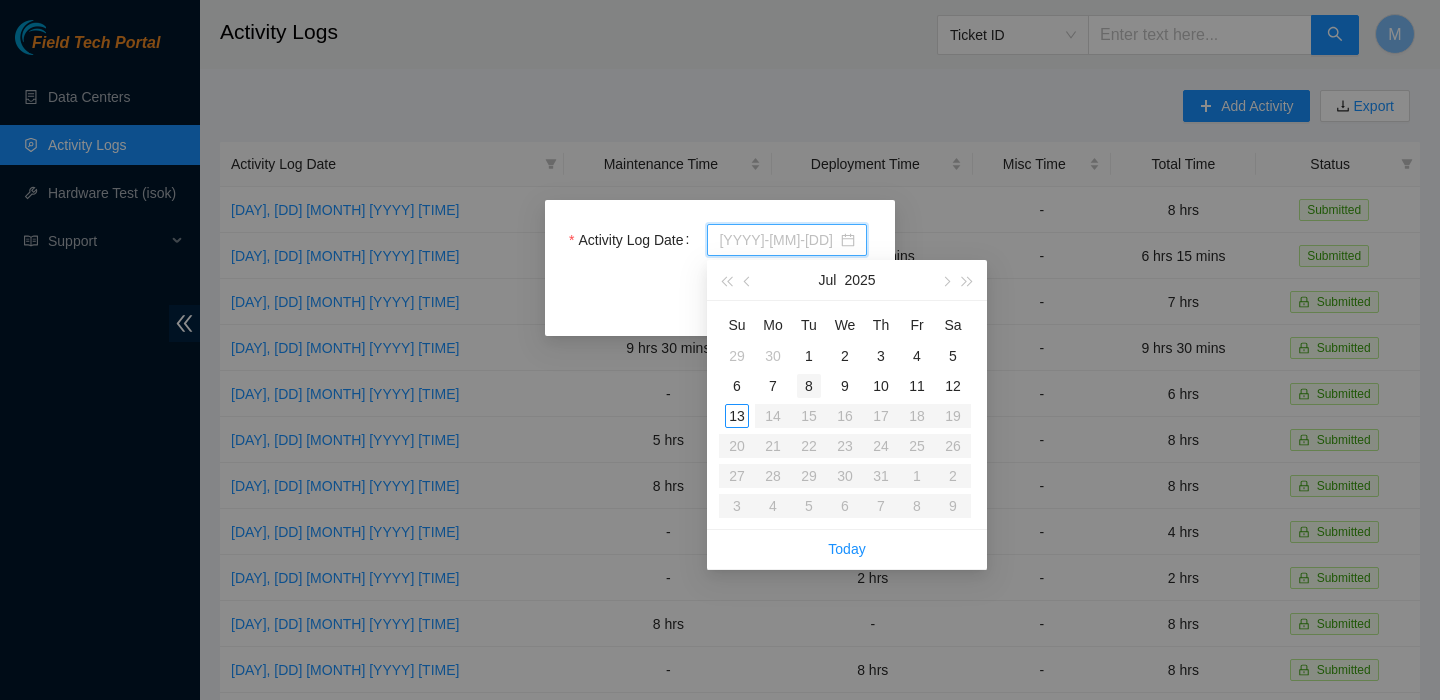 click on "8" at bounding box center (809, 386) 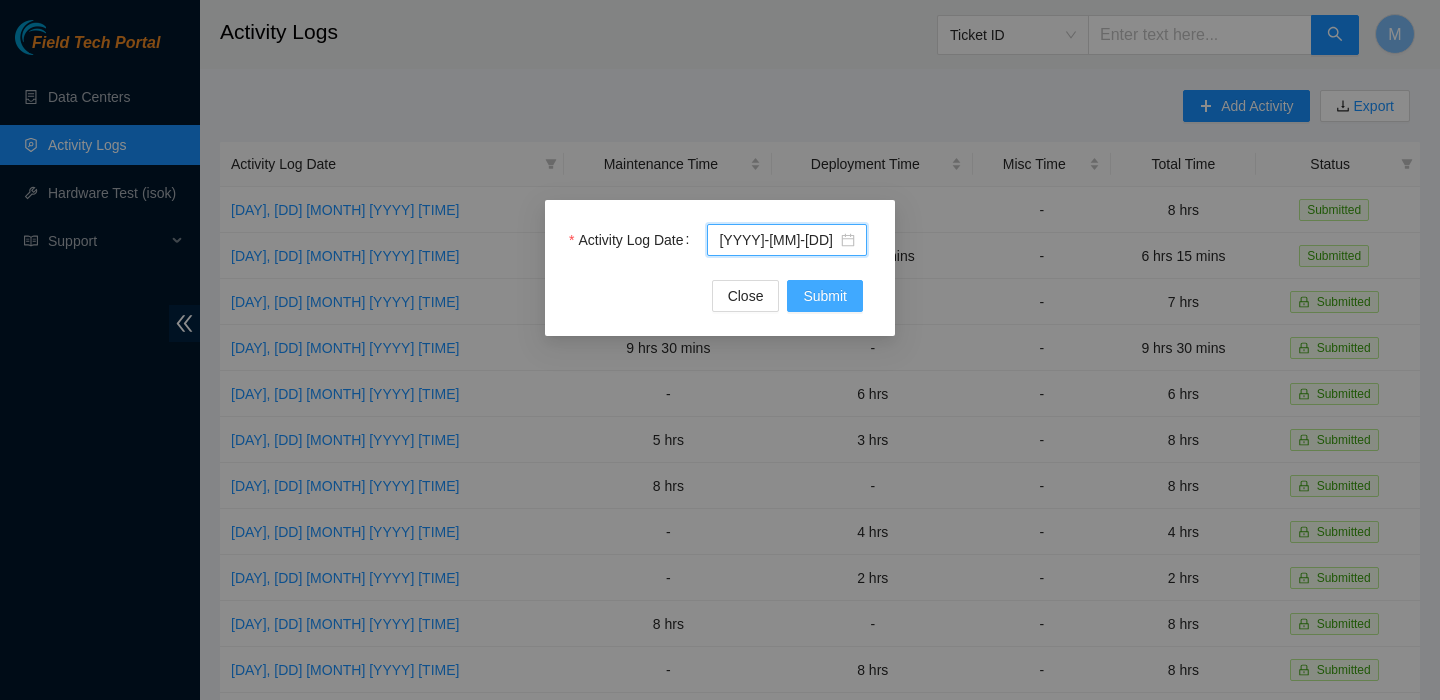 click on "Submit" at bounding box center (825, 296) 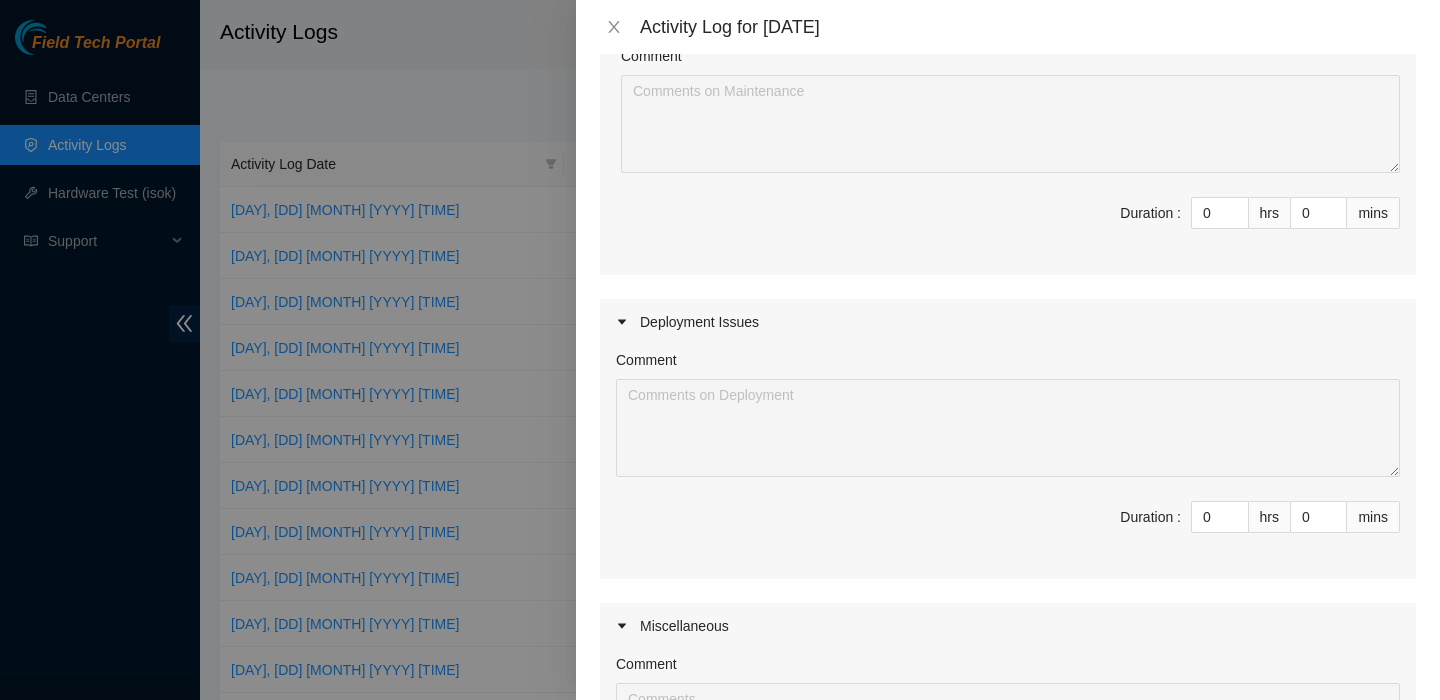 scroll, scrollTop: 291, scrollLeft: 0, axis: vertical 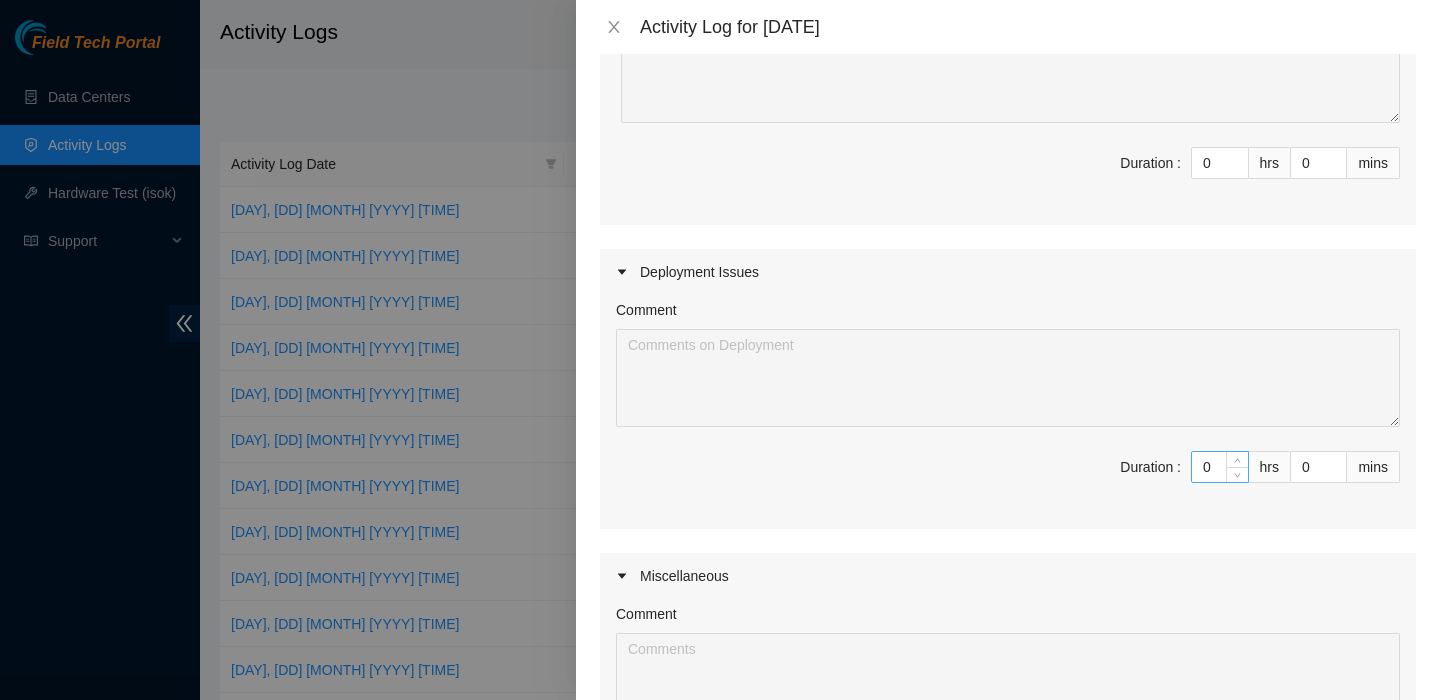 click on "0" at bounding box center [1220, 467] 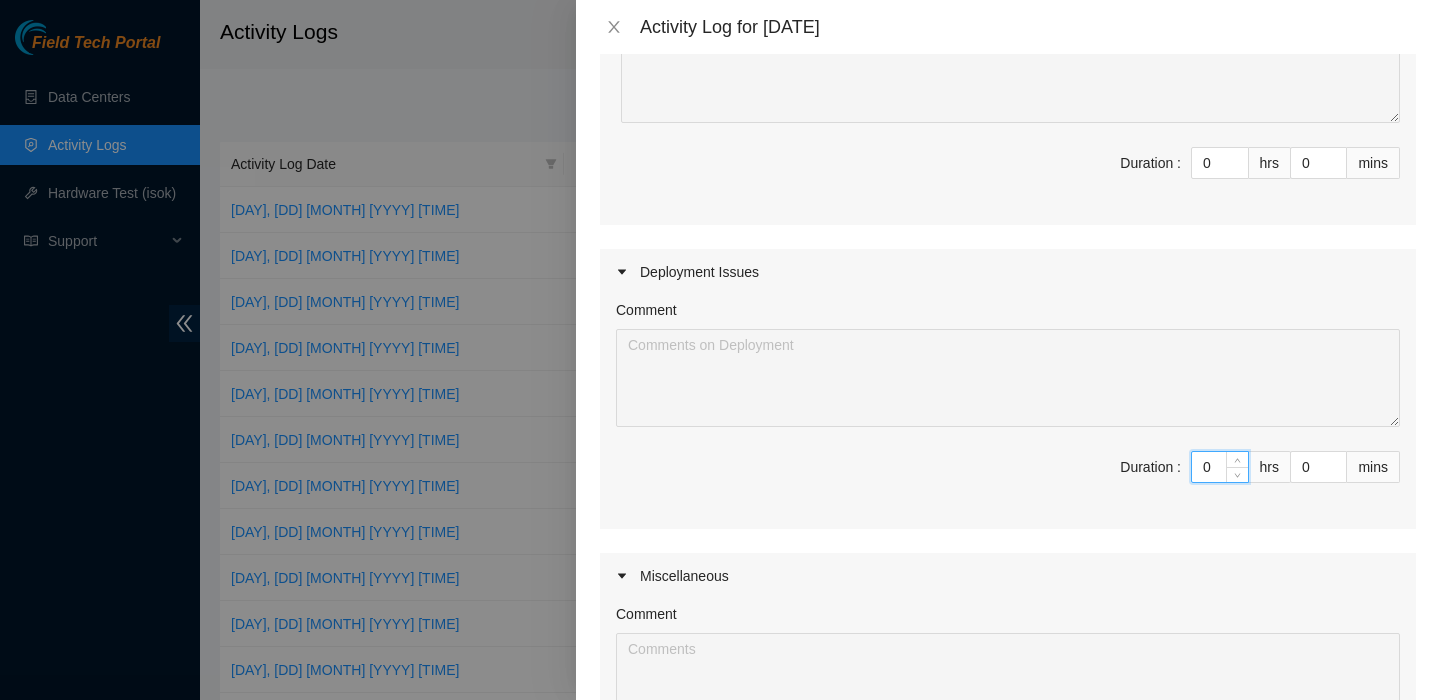 click on "0" at bounding box center (1220, 467) 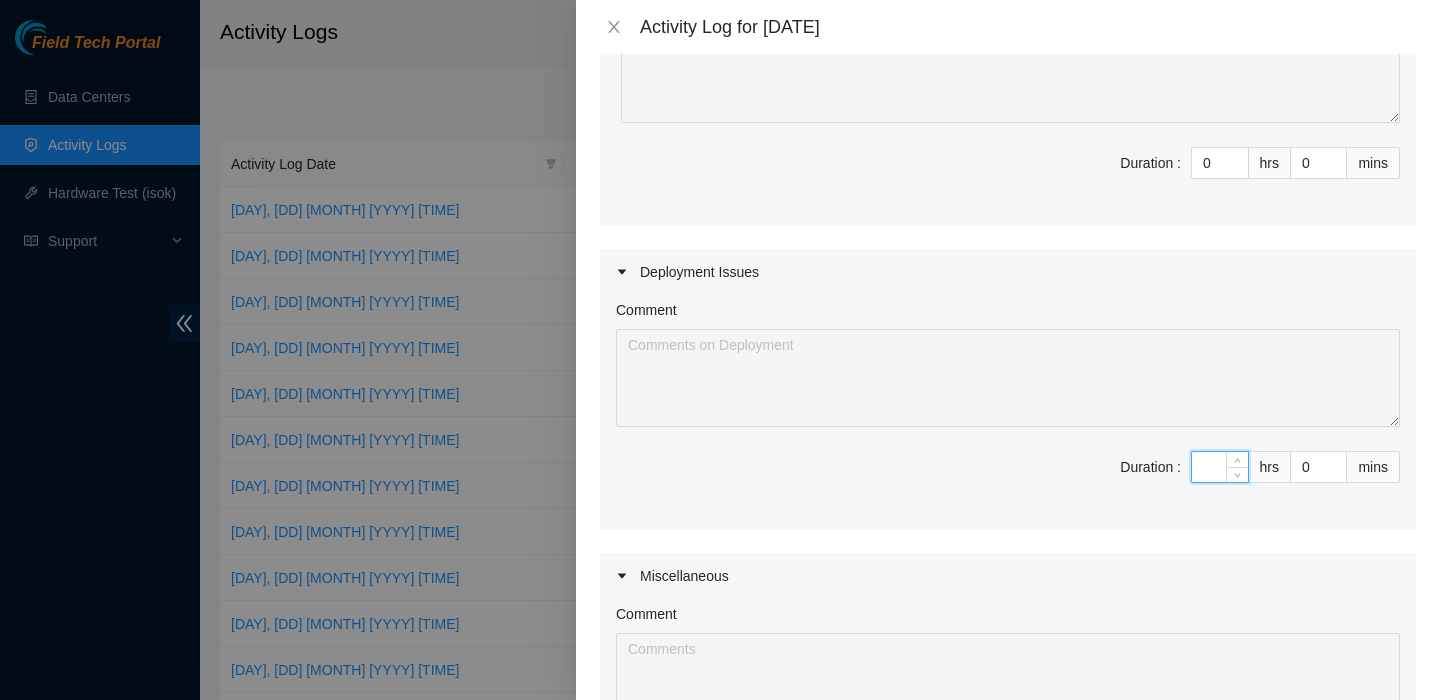 type on "7" 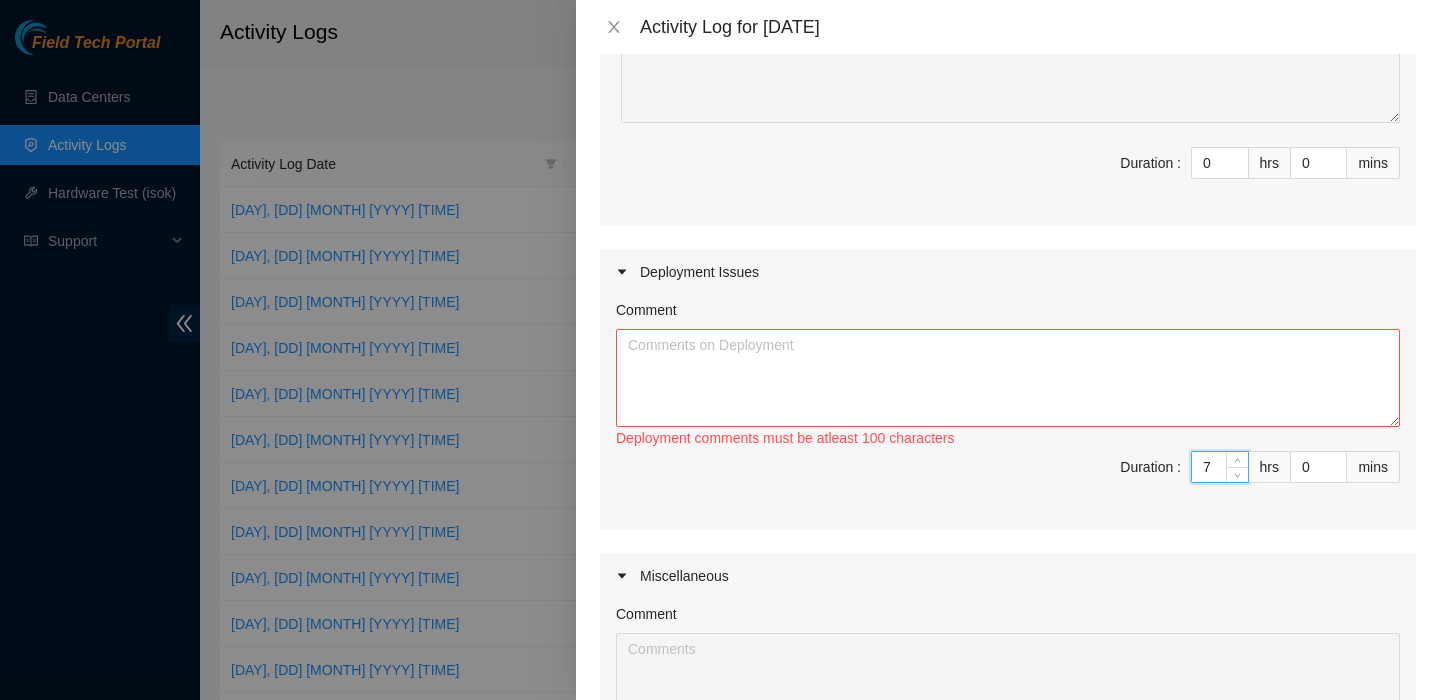 type on "7" 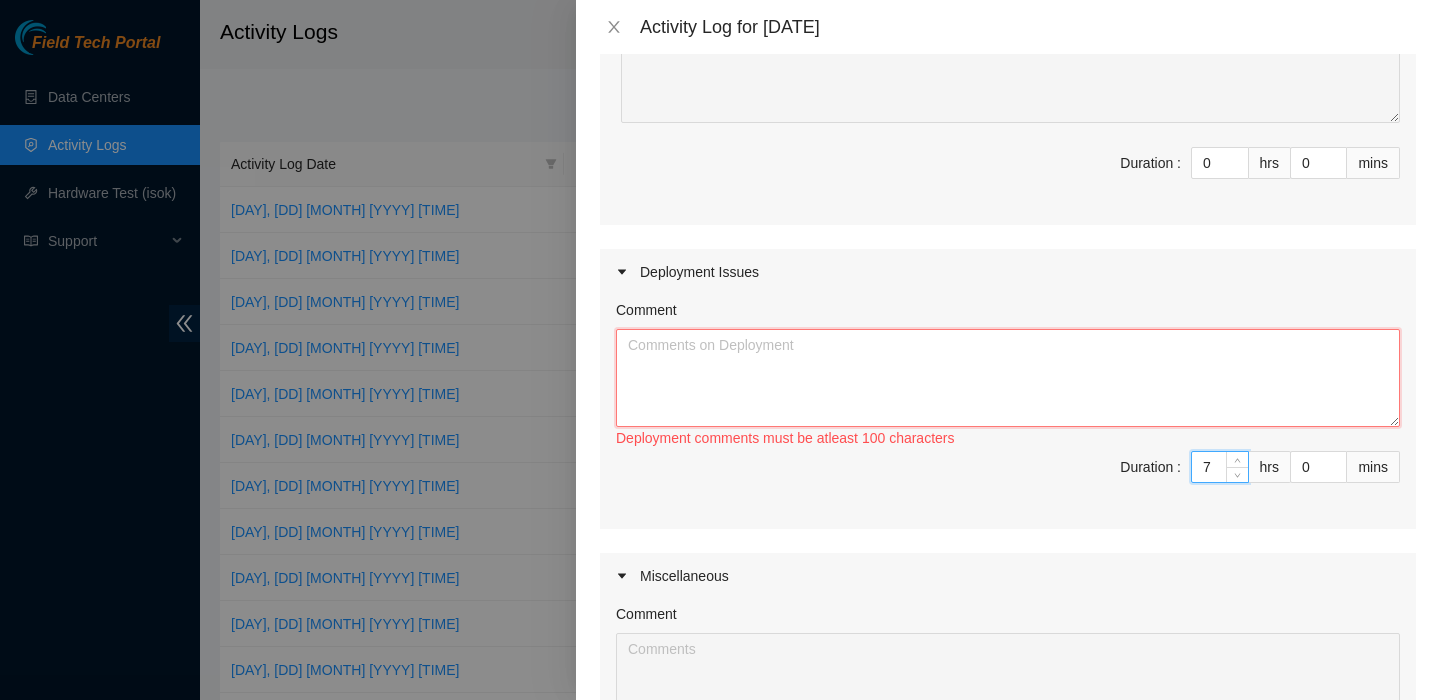 click on "Comment" at bounding box center [1008, 378] 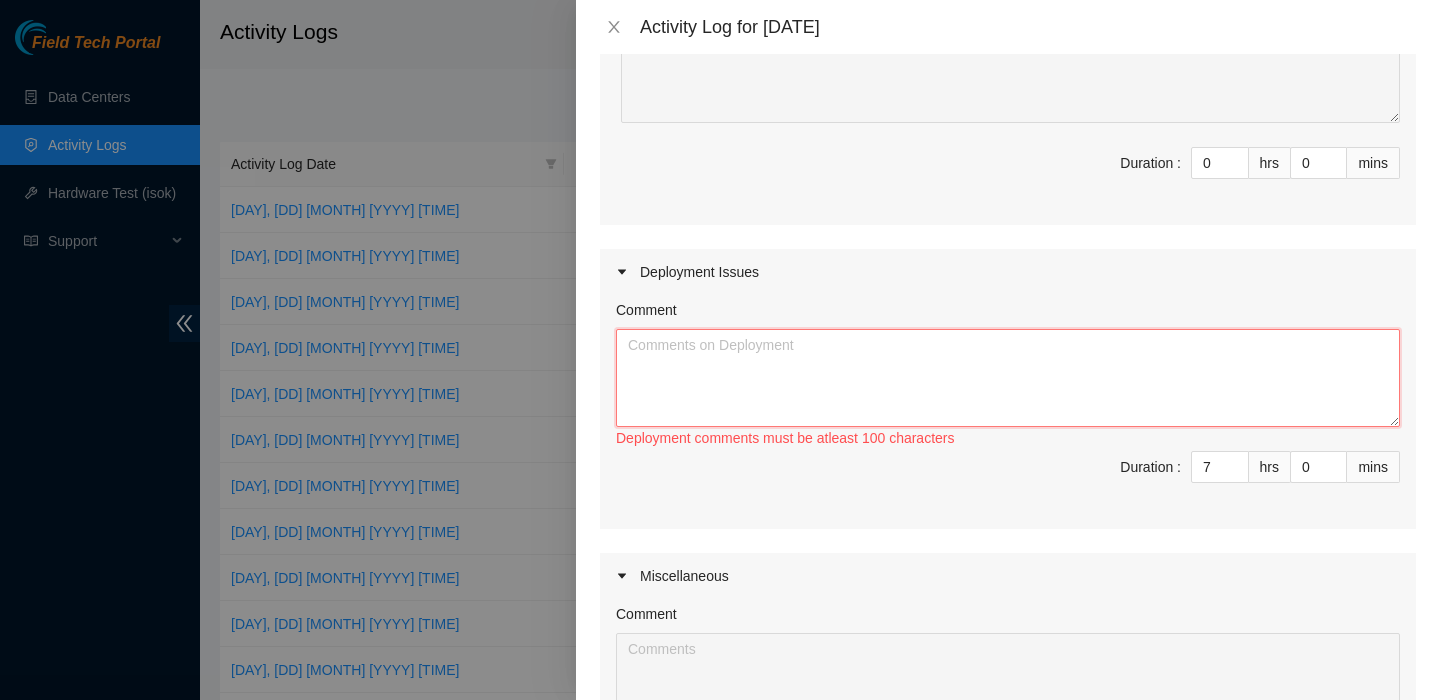 paste on "B-V-5QBBZNZResolution: Other, Comment: -Talked with [NAME] to verify machine is safe to work on -Verified machine and serial number -plugged in laptop into machine -Safely powered down machine -Located disk that needs replacement -Replaced old disk with new disk -Old disk SN: WJG125AE -New disk SN: Z1z45T4A -Rescue and config -isok: [IP_ADDRESS]: passed: ok -Return tracking number: [TRACKING_NUMBER], Return Tracking Number: [TRACKING_NUMBER]B-V-5OLEO7VResolution: Rebooted, Other, Comment: -Verified machine and serial number -Talked with [NAME] to verify that machine can be safely powered down -Powered down server -Replaced old PSU with new PSU -Old PSU SN: KSMD2344009997 -New PSU SN: KSMD2428020036 -Powered machine on and notified [NAME] that PSU has been replaced and machine is booted up -Return Tracking number: [TRACKING_NUMBER]., Return Tracking Number: [TRACKING_NUMBER]B-V-5QD2G7RResolution: Rebooted, Rescued, Replaced disk, Comment: B-V-5QD2G7R -Talked with [NAME] to verifiy machine is safe to work ..." 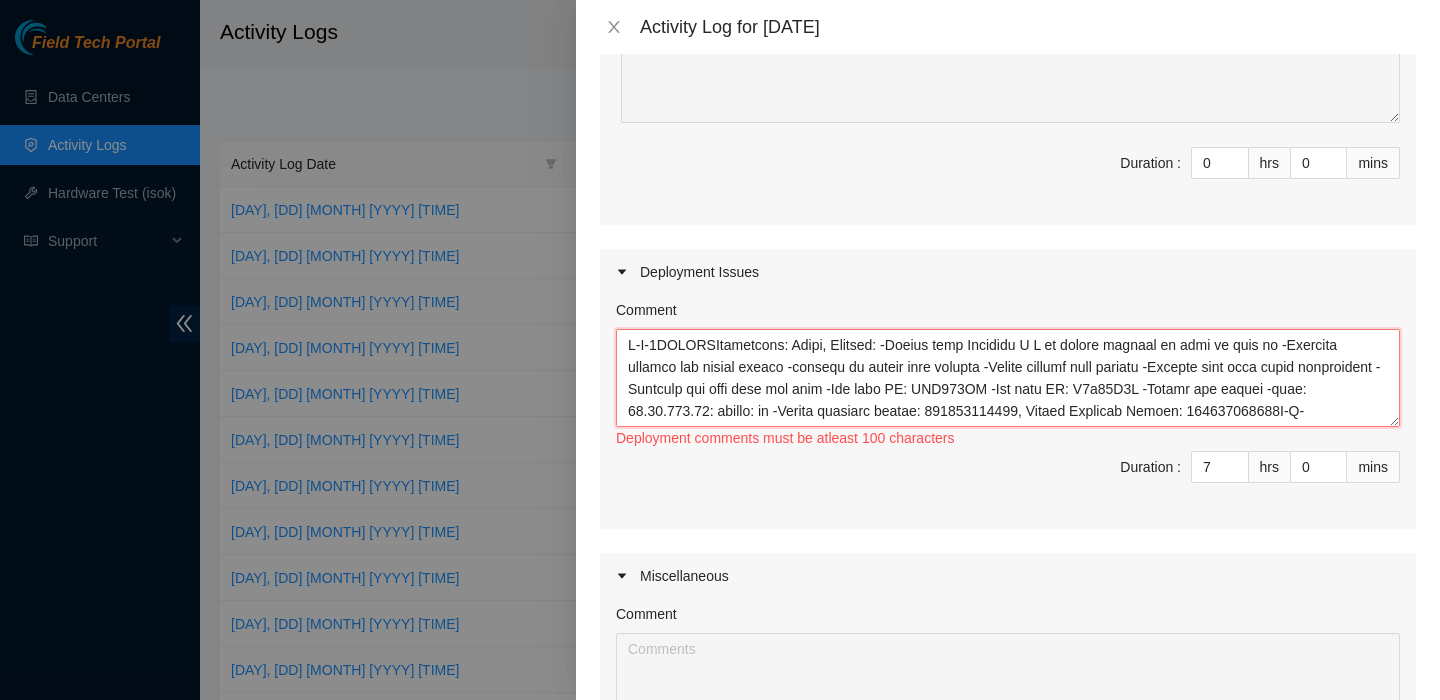 scroll, scrollTop: 367, scrollLeft: 0, axis: vertical 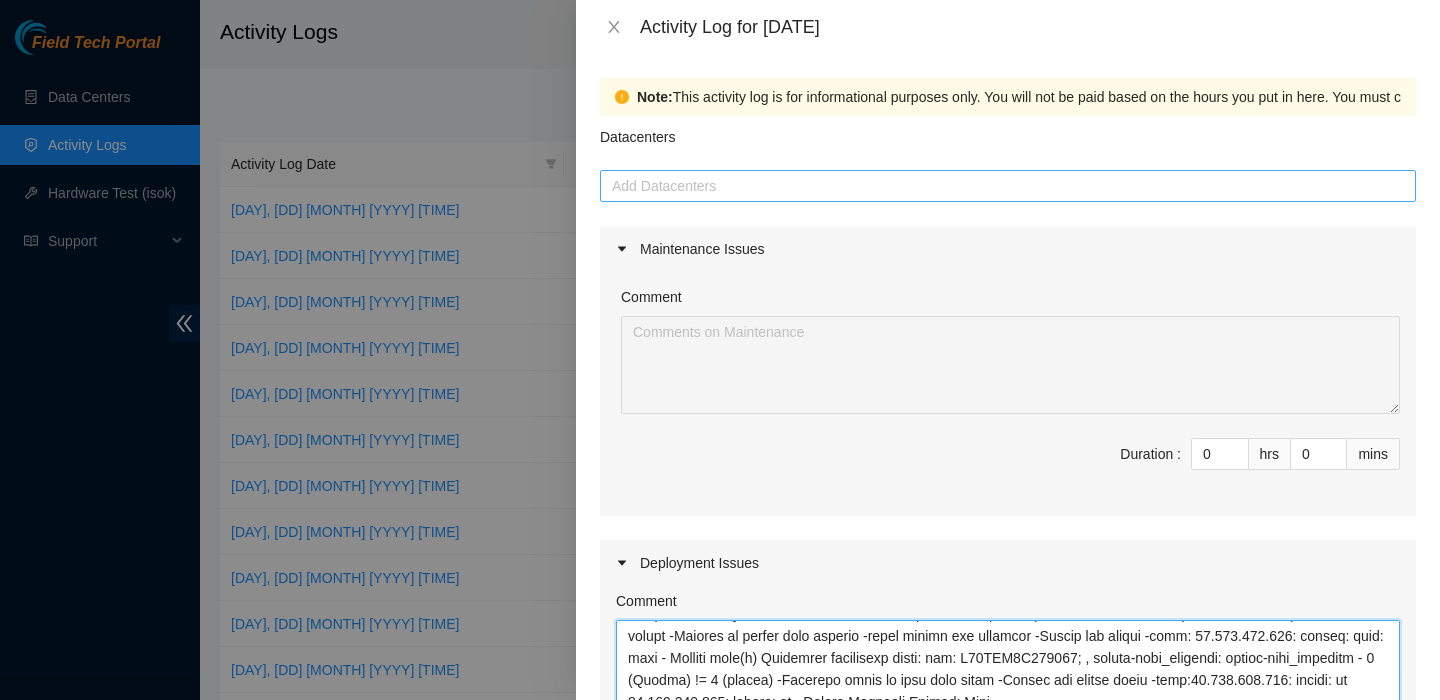 click at bounding box center (1008, 186) 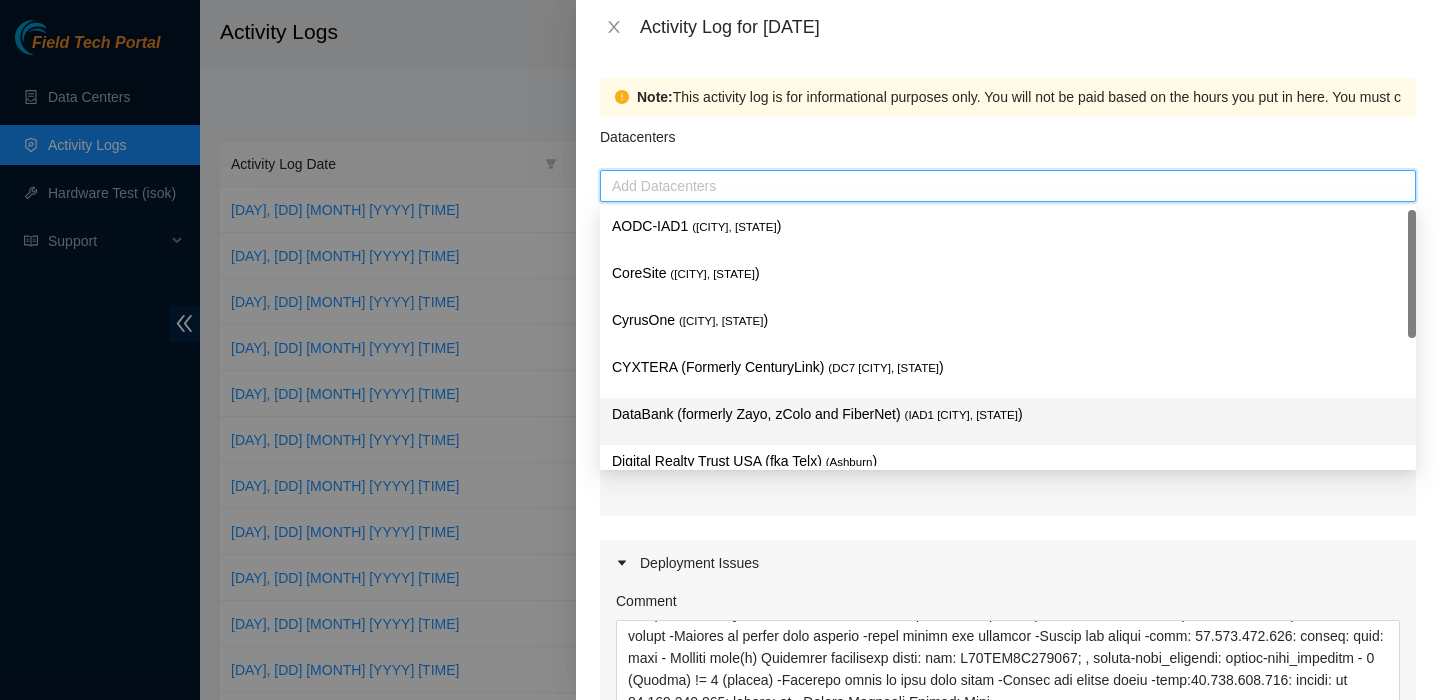 click on "DataBank (formerly Zayo, zColo and FiberNet)   ( IAD1 [CITY], [STATE] )" at bounding box center [1008, 414] 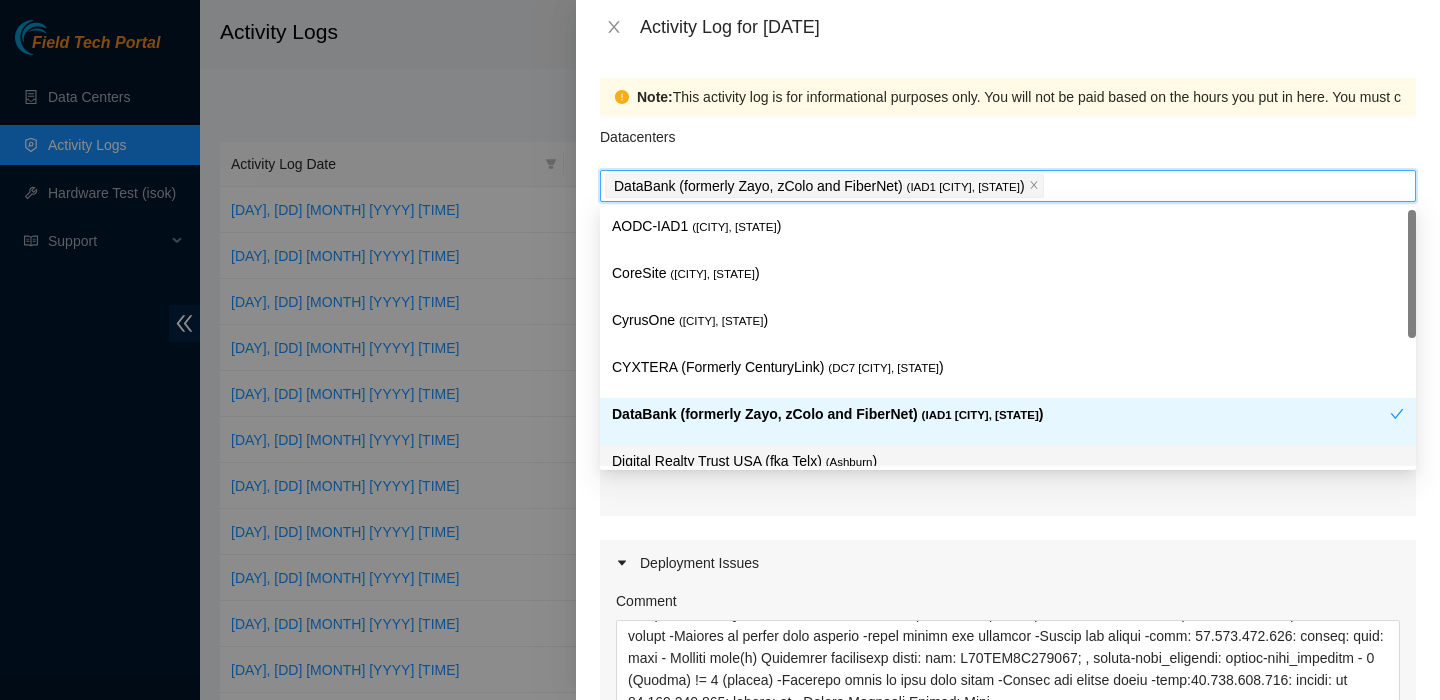 click on "Maintenance Issues Comment Duration : 0 hrs 0 mins Deployment Issues Comment Duration : 7 hrs 0 mins Miscellaneous Comment Duration : 0 hrs 0 mins" at bounding box center [1008, 675] 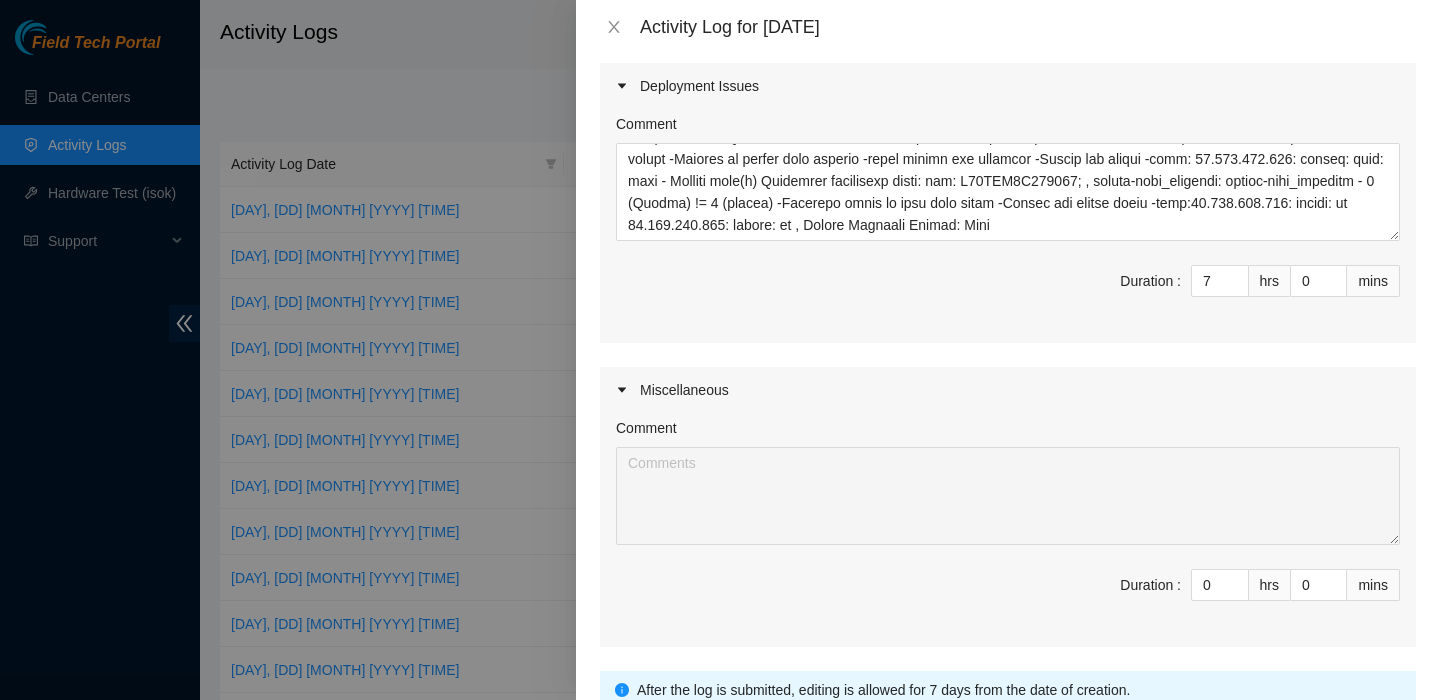 scroll, scrollTop: 447, scrollLeft: 0, axis: vertical 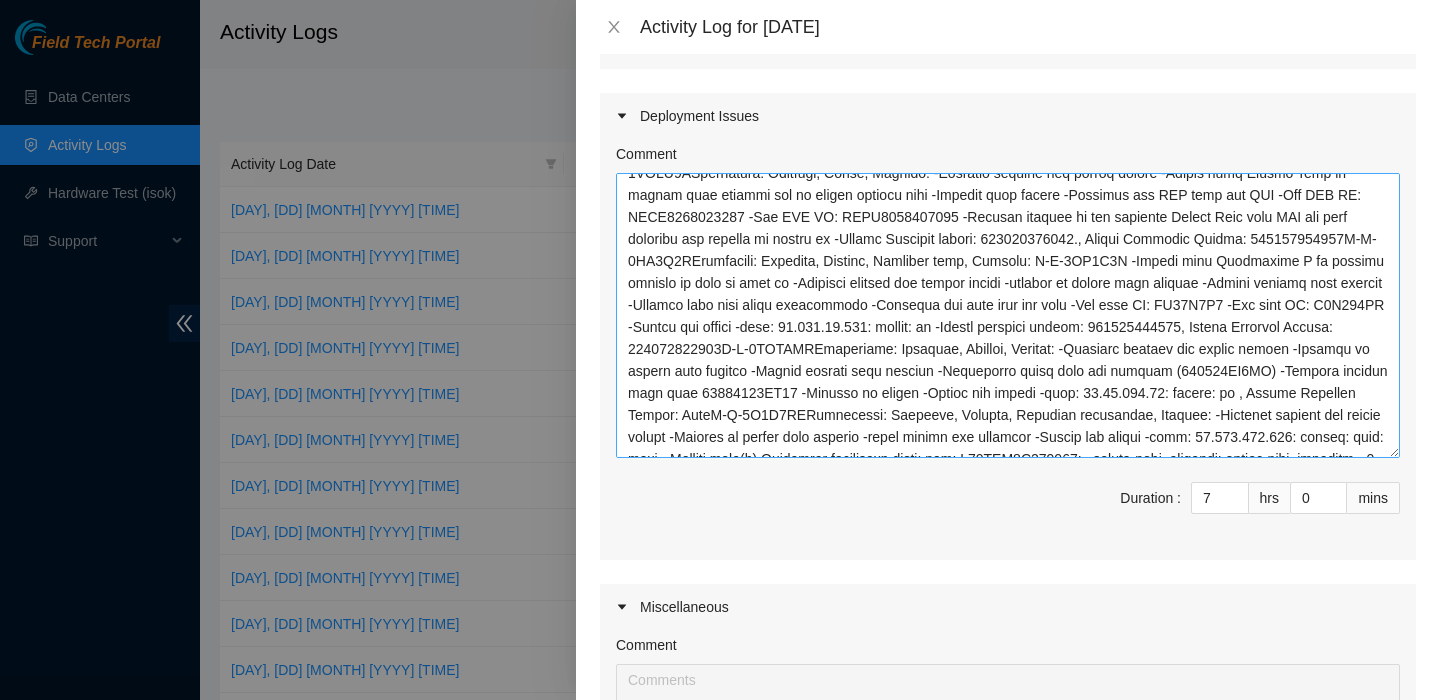 drag, startPoint x: 1391, startPoint y: 267, endPoint x: 1390, endPoint y: 579, distance: 312.00162 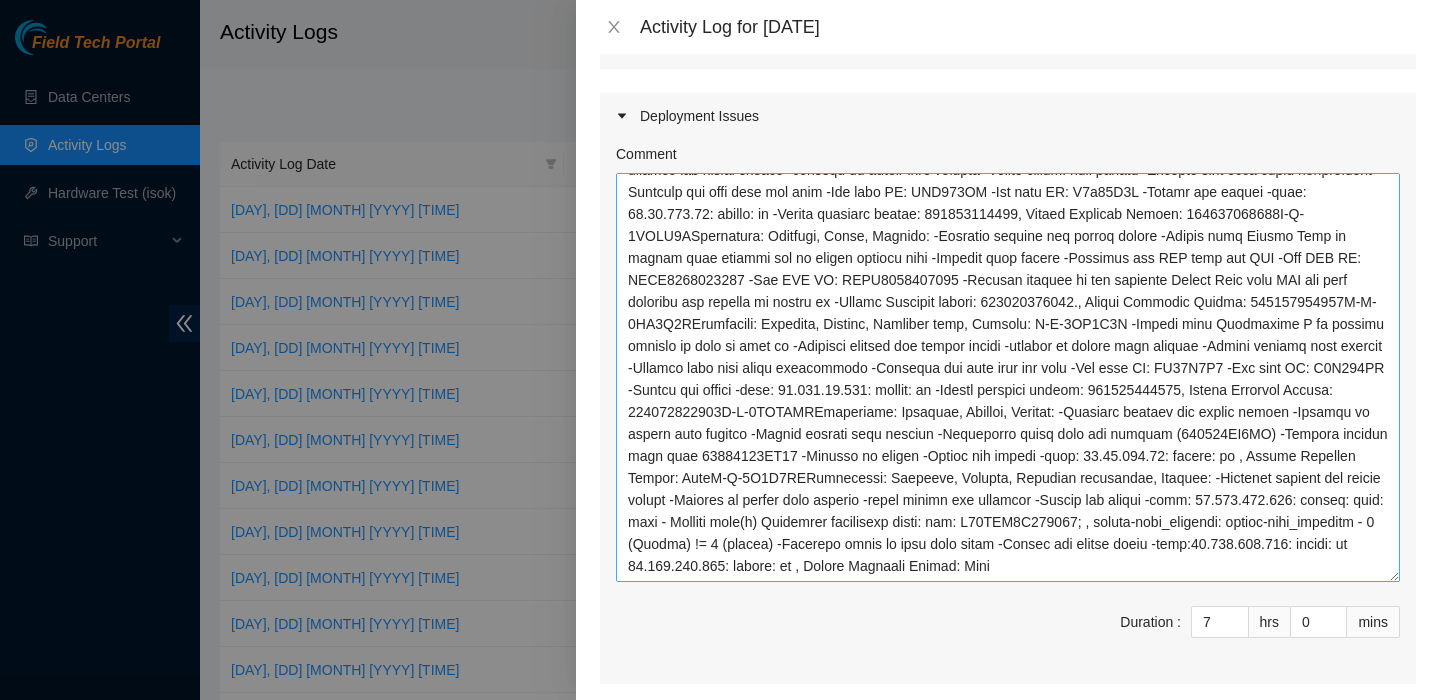 scroll, scrollTop: 0, scrollLeft: 0, axis: both 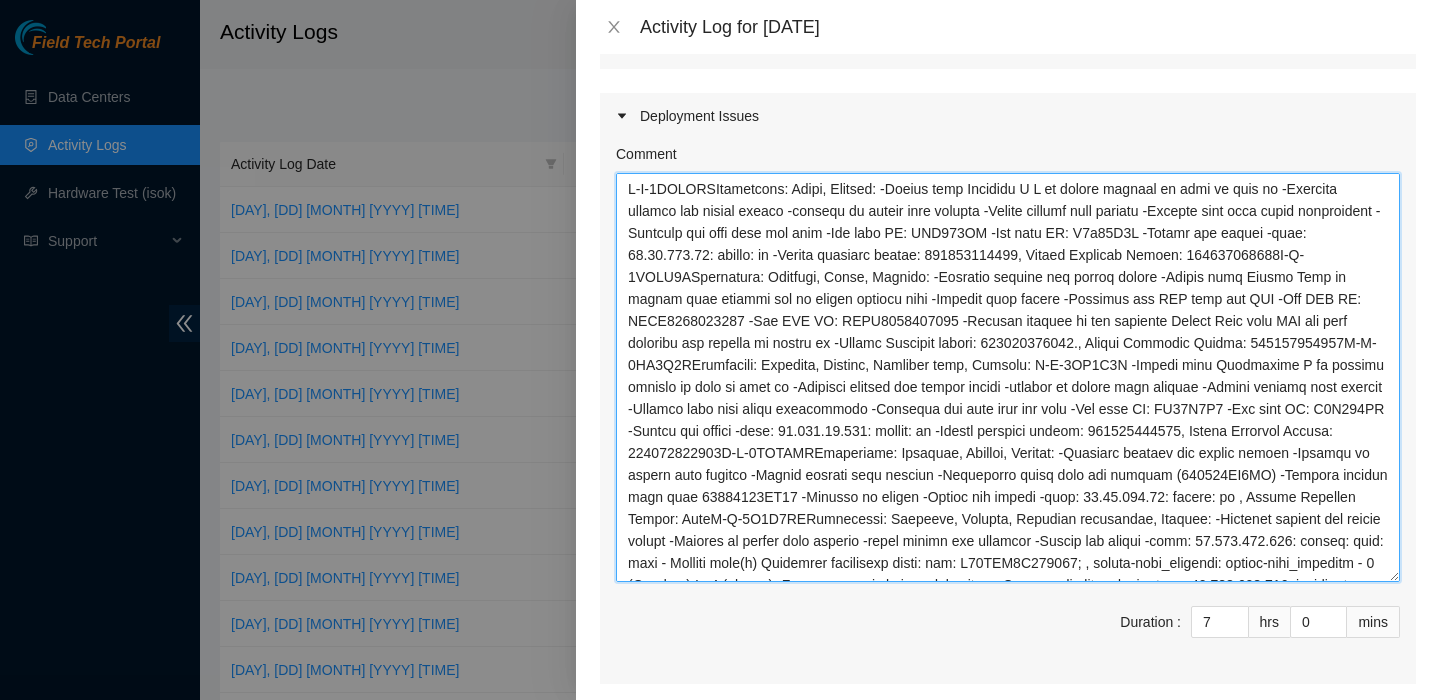 click on "Comment" at bounding box center [1008, 377] 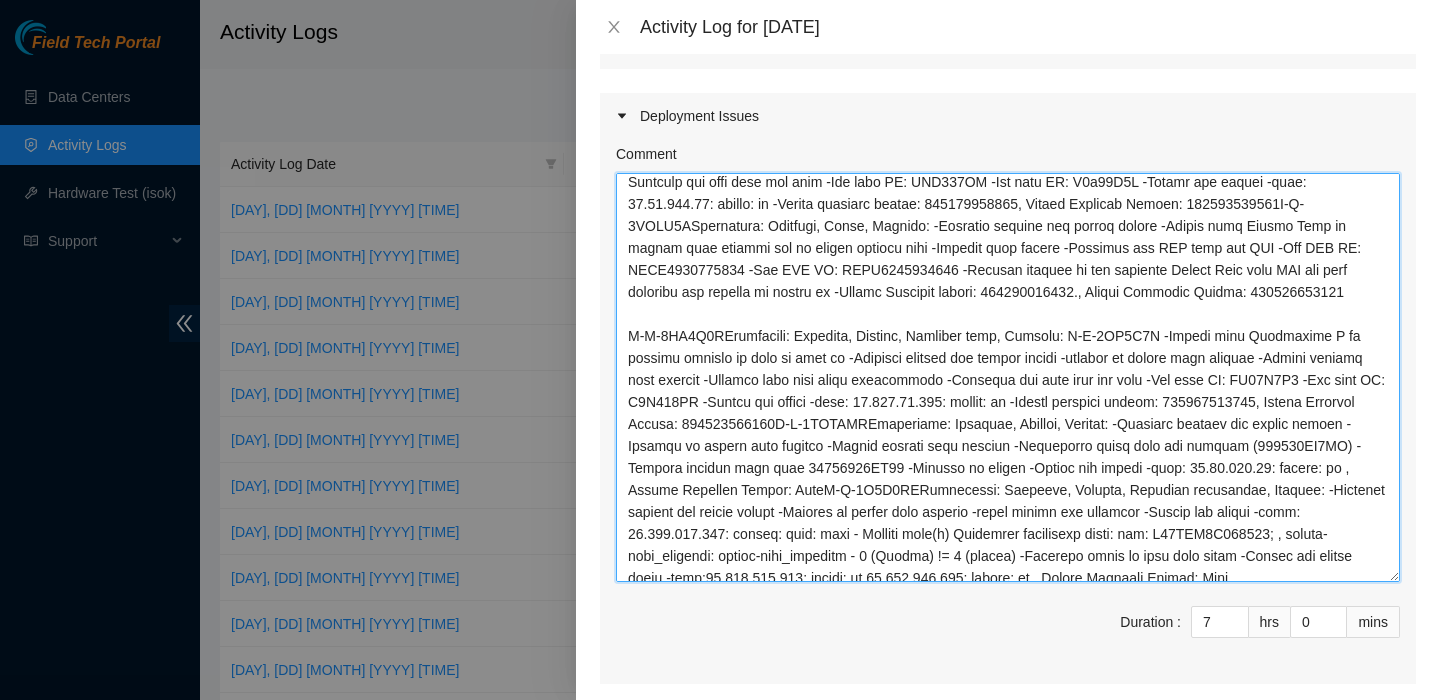 scroll, scrollTop: 57, scrollLeft: 0, axis: vertical 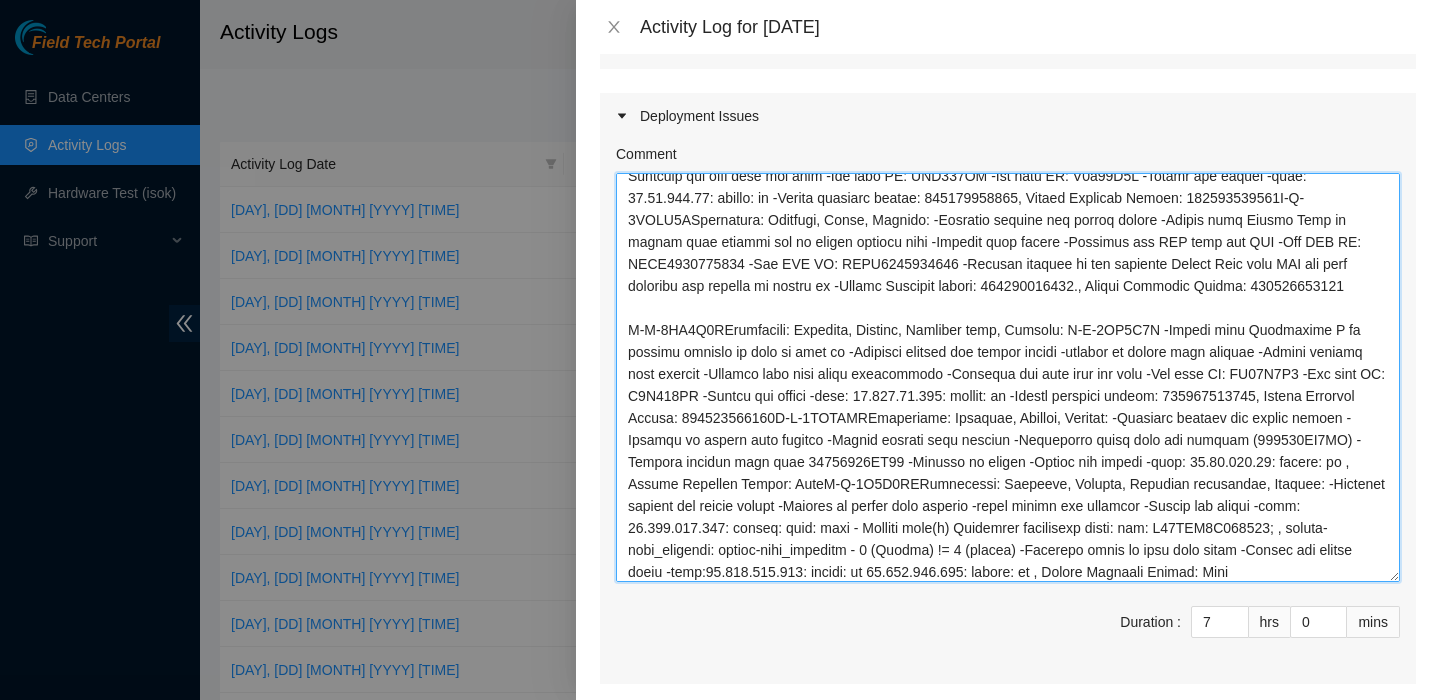 click on "Comment" at bounding box center [1008, 377] 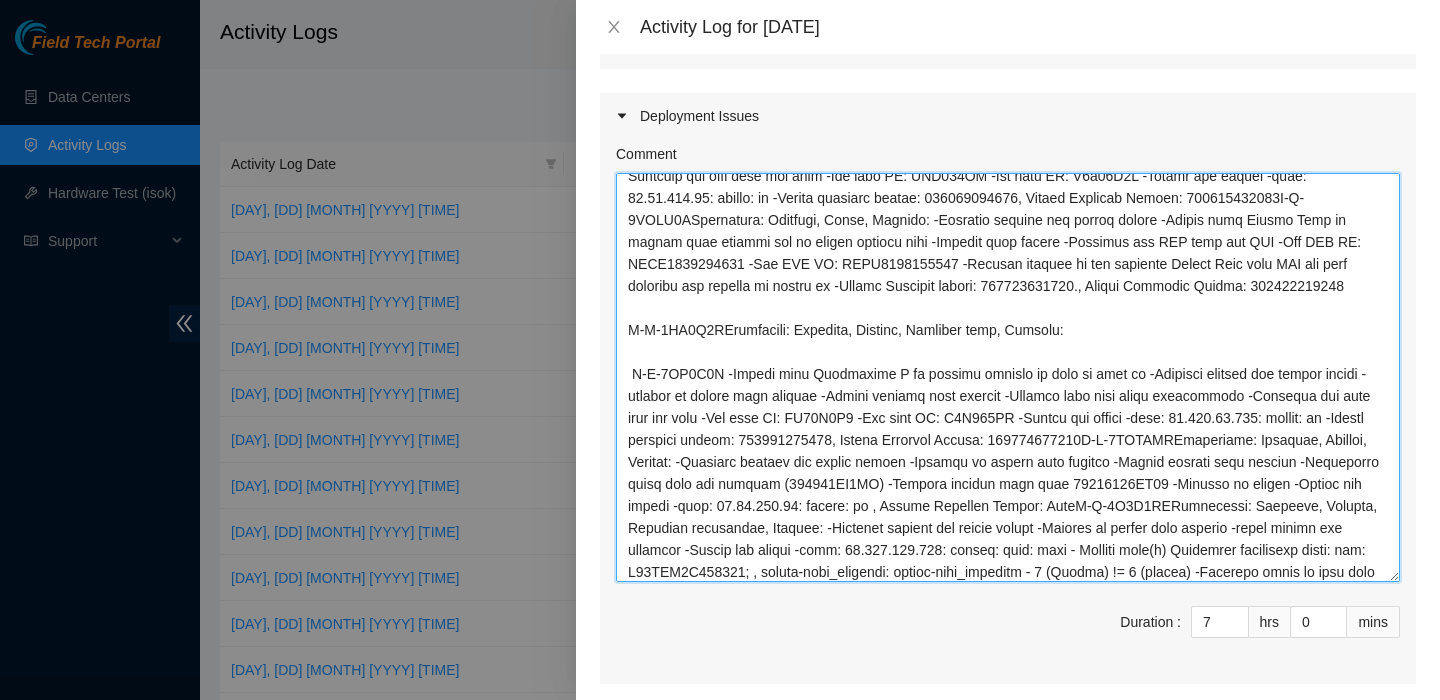 scroll, scrollTop: 129, scrollLeft: 0, axis: vertical 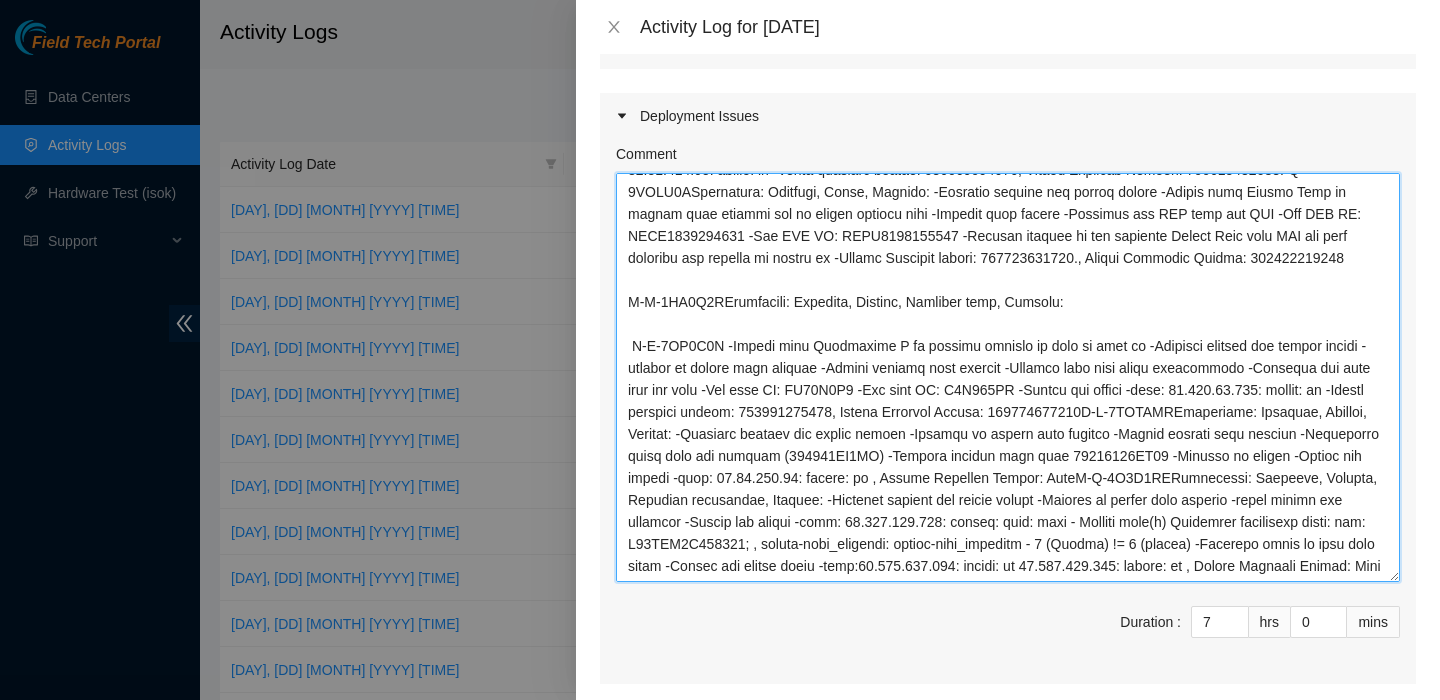 click on "Comment" at bounding box center (1008, 377) 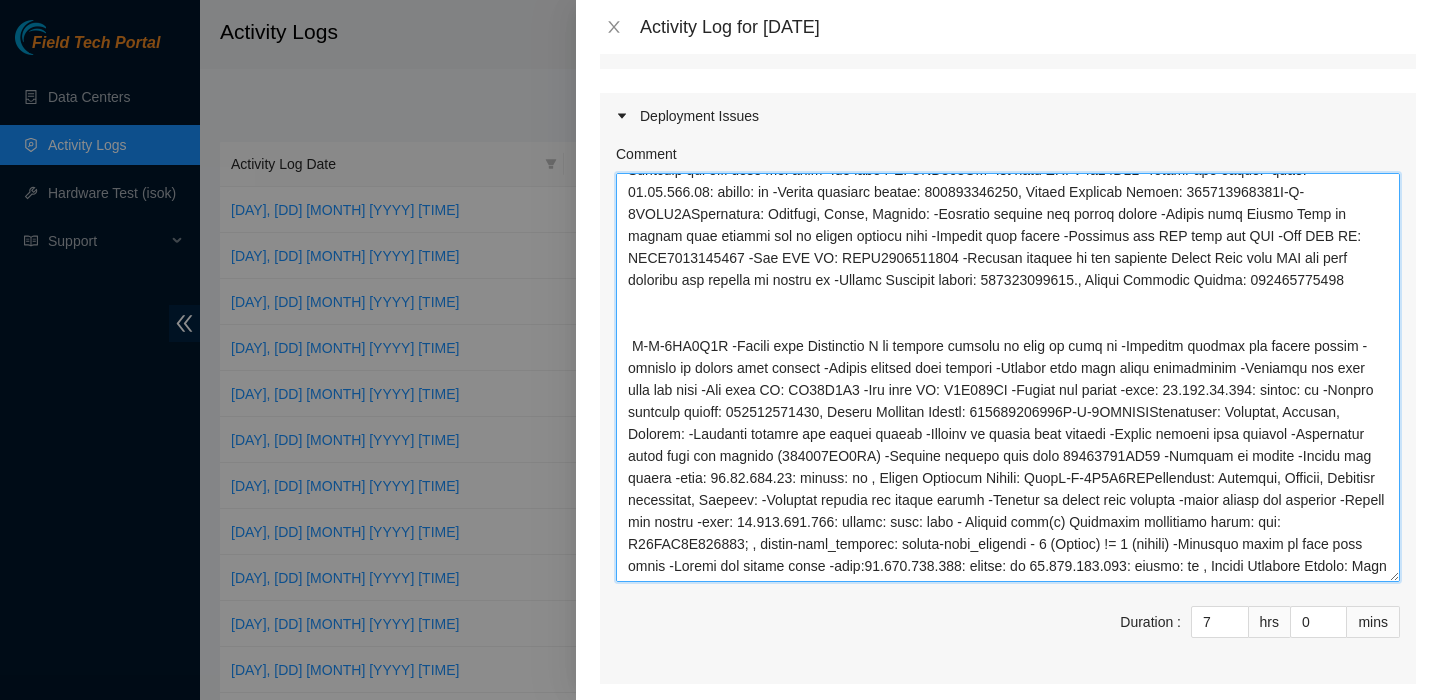 scroll, scrollTop: 107, scrollLeft: 0, axis: vertical 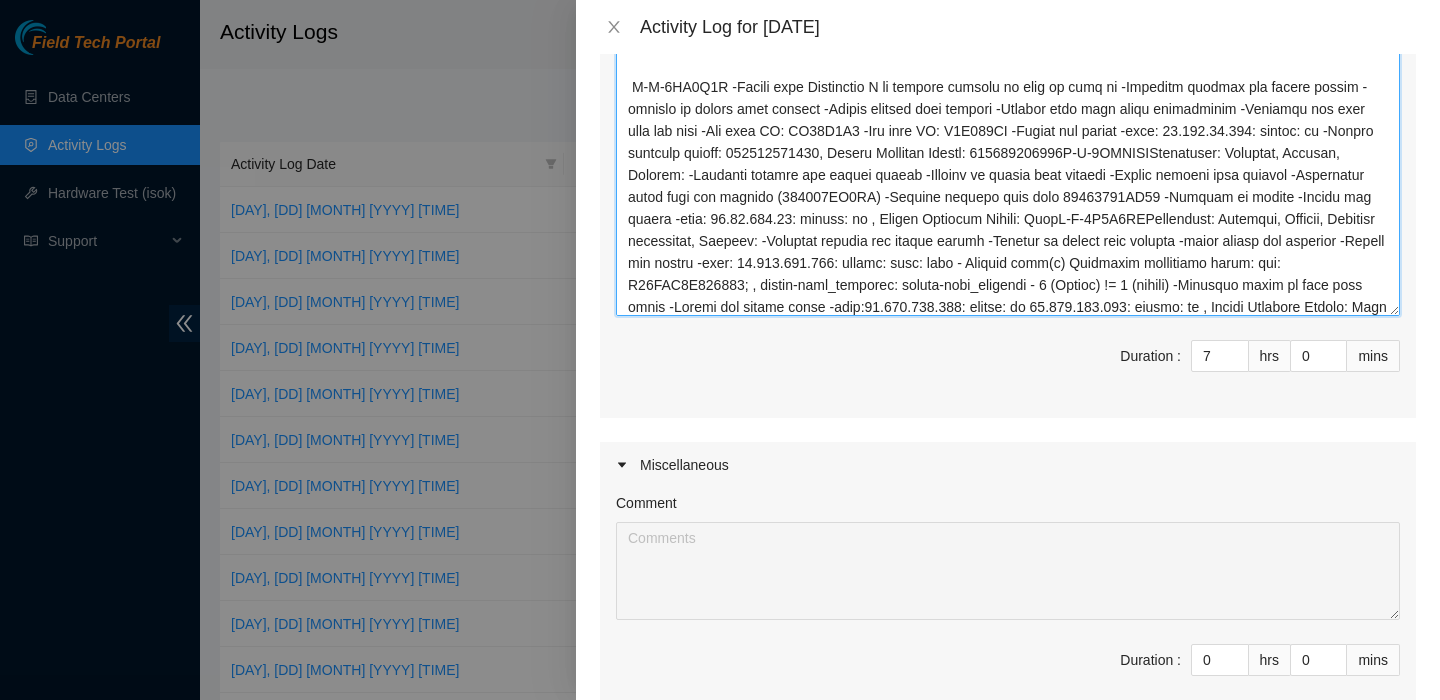 click on "Comment" at bounding box center [1008, 111] 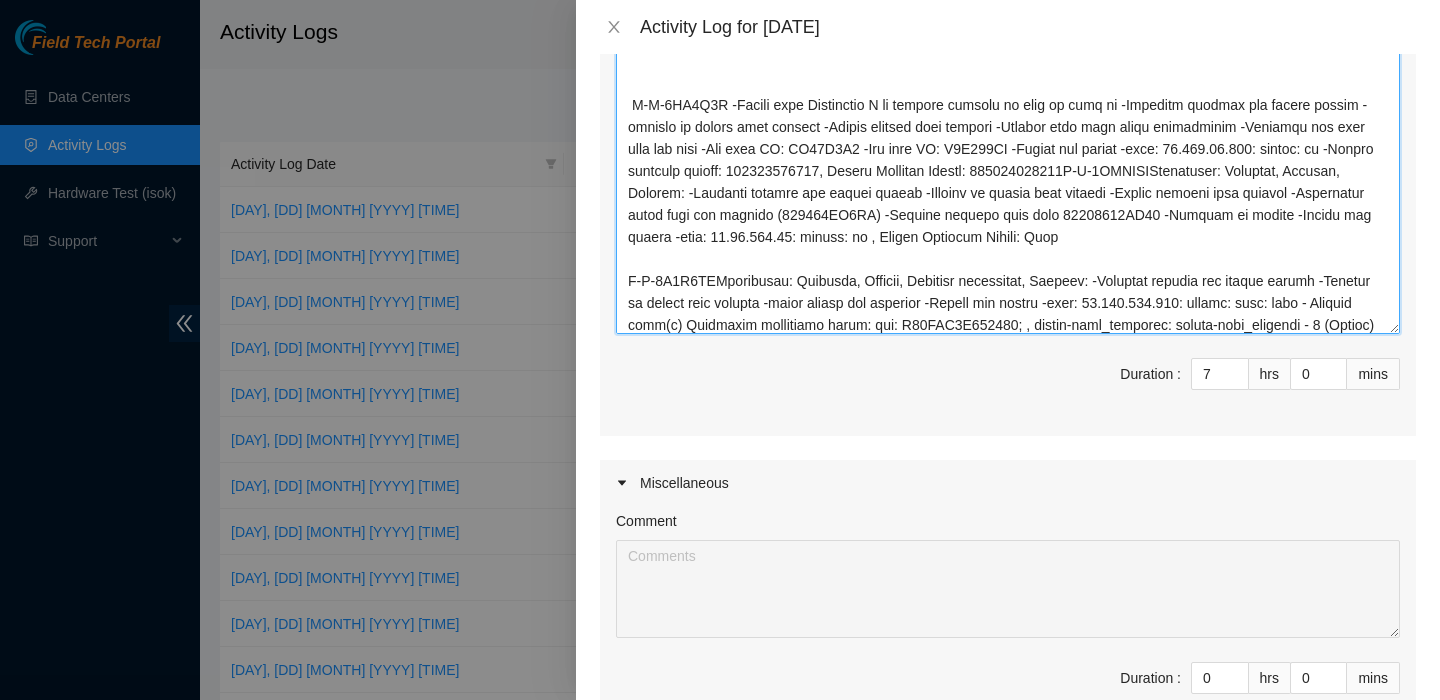 scroll, scrollTop: 692, scrollLeft: 0, axis: vertical 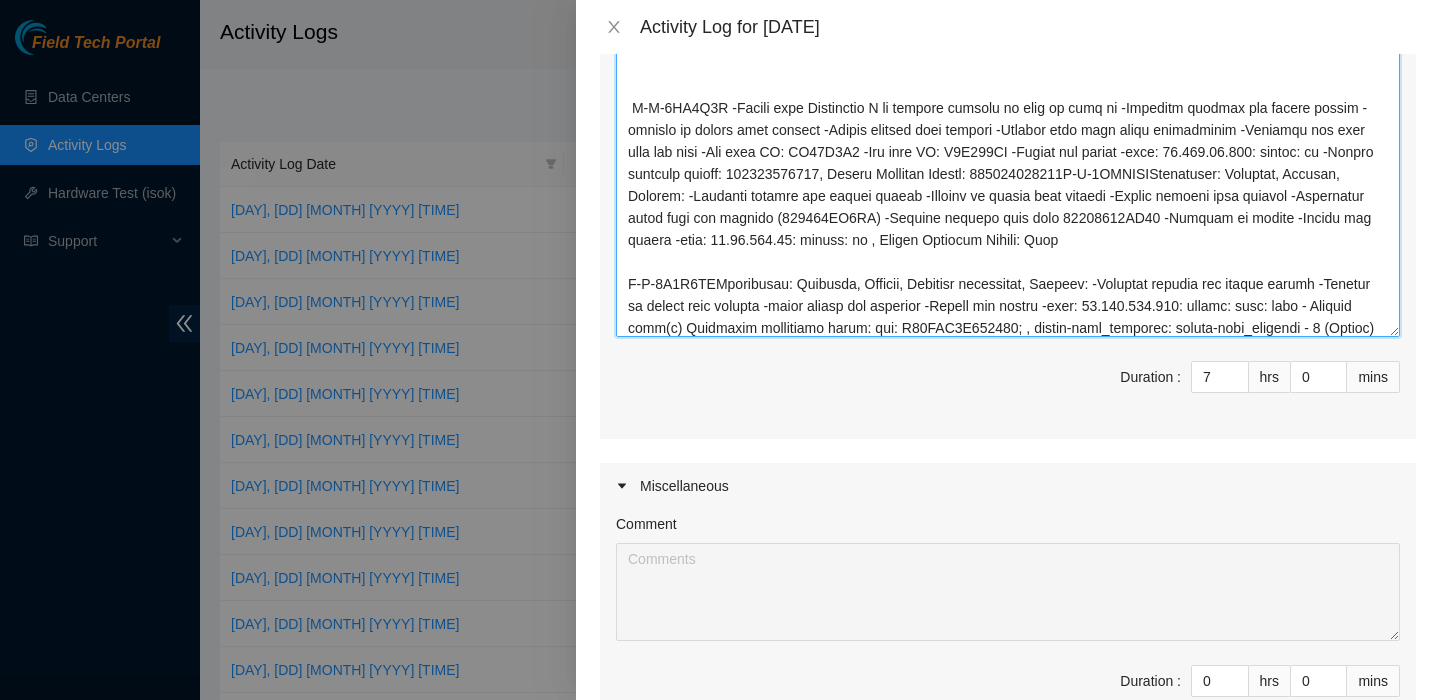 click on "Comment" at bounding box center (1008, 132) 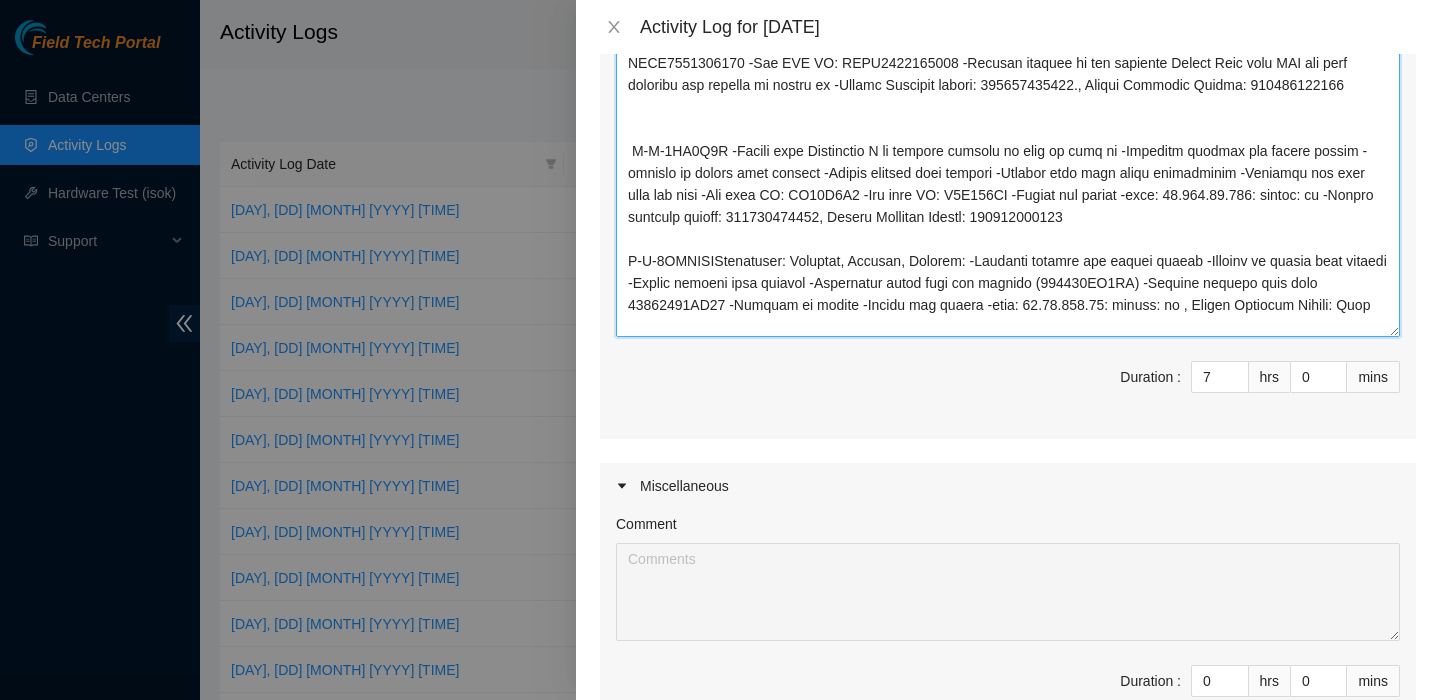 scroll, scrollTop: 0, scrollLeft: 0, axis: both 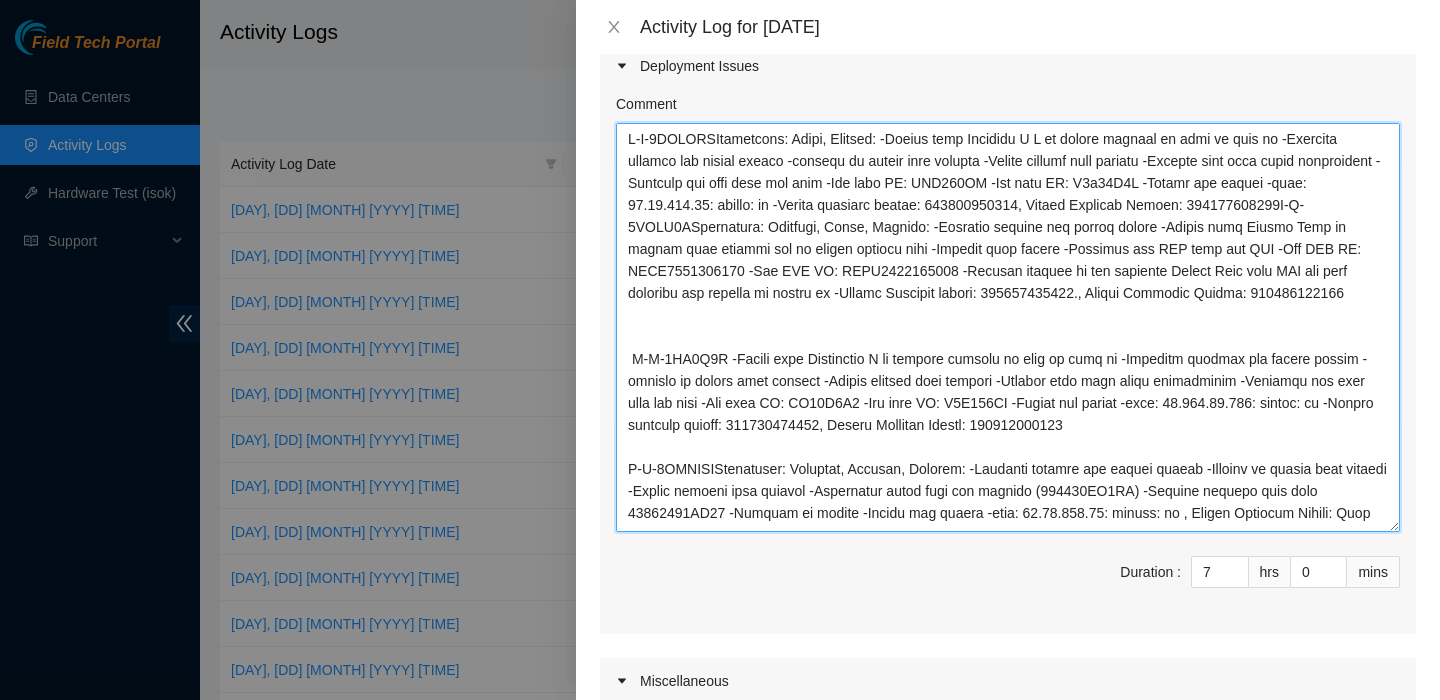 click on "Comment" at bounding box center [1008, 327] 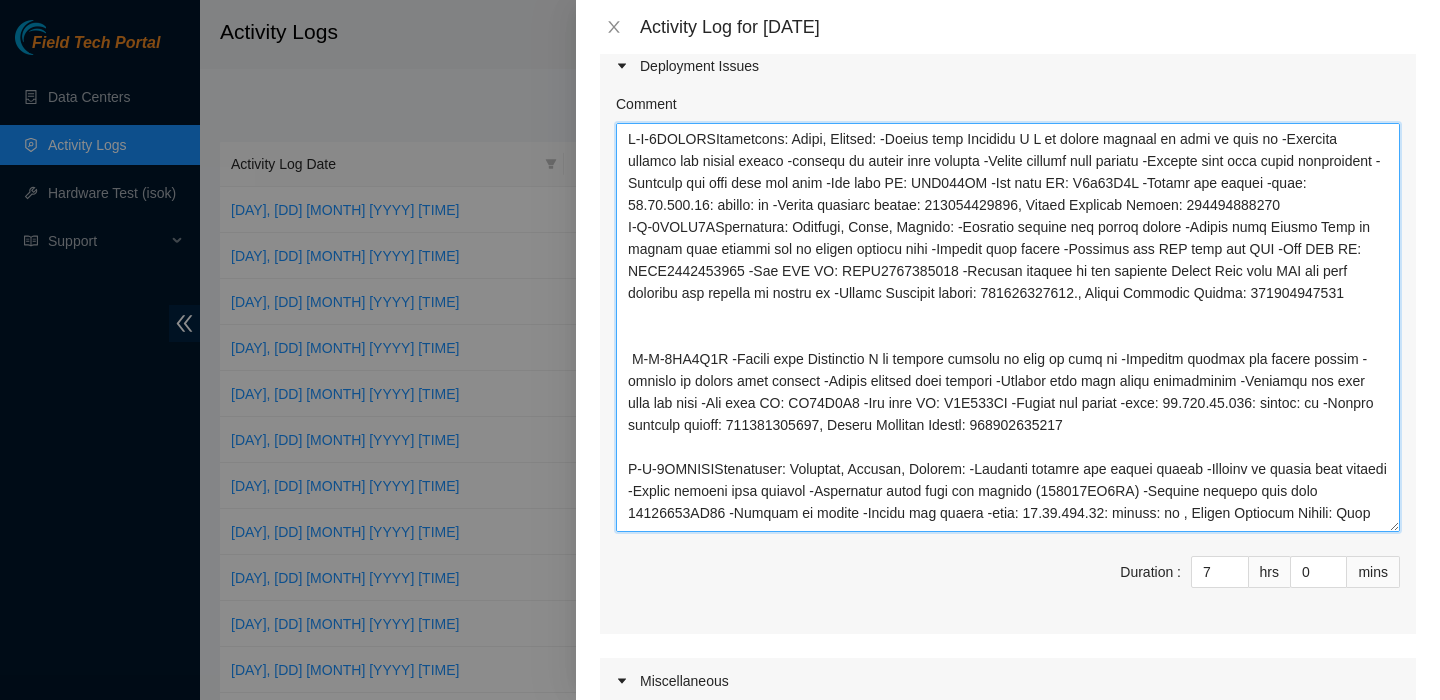 type on "B-V-5QBBZNZResolution: Other, Comment: -Talked with [NAME] to verify machine is safe to work on -Verified machine and serial number -plugged in laptop into machine -Safely powered down machine -Located disk that needs replacement -Replaced old disk with new disk -Old disk SN: WJG125AE -New disk SN: Z1z45T4A -Rescue and config -isok: [IP_ADDRESS]: passed: ok -Return tracking number: [TRACKING_NUMBER], Return Tracking Number: [TRACKING_NUMBER]
B-V-5OLEO7VResolution: Rebooted, Other, Comment: -Verified machine and serial number -Talked with [NAME] to verify that machine can be safely powered down -Powered down server -Replaced old PSU with new PSU -Old PSU SN: KSMD2344009997 -New PSU SN: KSMD2428020036 -Powered machine on and notified [NAME] that PSU has been replaced and machine is booted up -Return Tracking number: [TRACKING_NUMBER]., Return Tracking Number: [TRACKING_NUMBER]
B-V-5QD2G7R -Talked with [NAME] to verifiy machine is safe to work on -Verified machine and serial number -plugged in laptop in..." 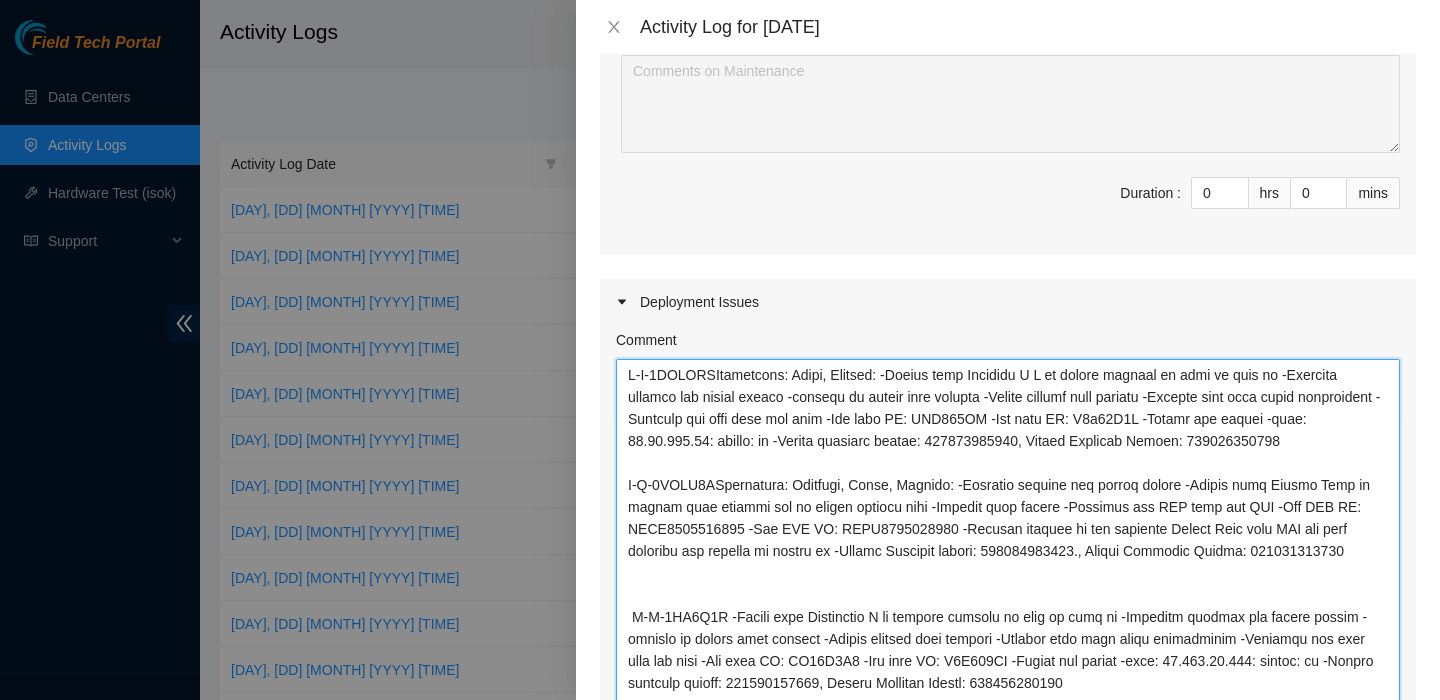 scroll, scrollTop: 252, scrollLeft: 0, axis: vertical 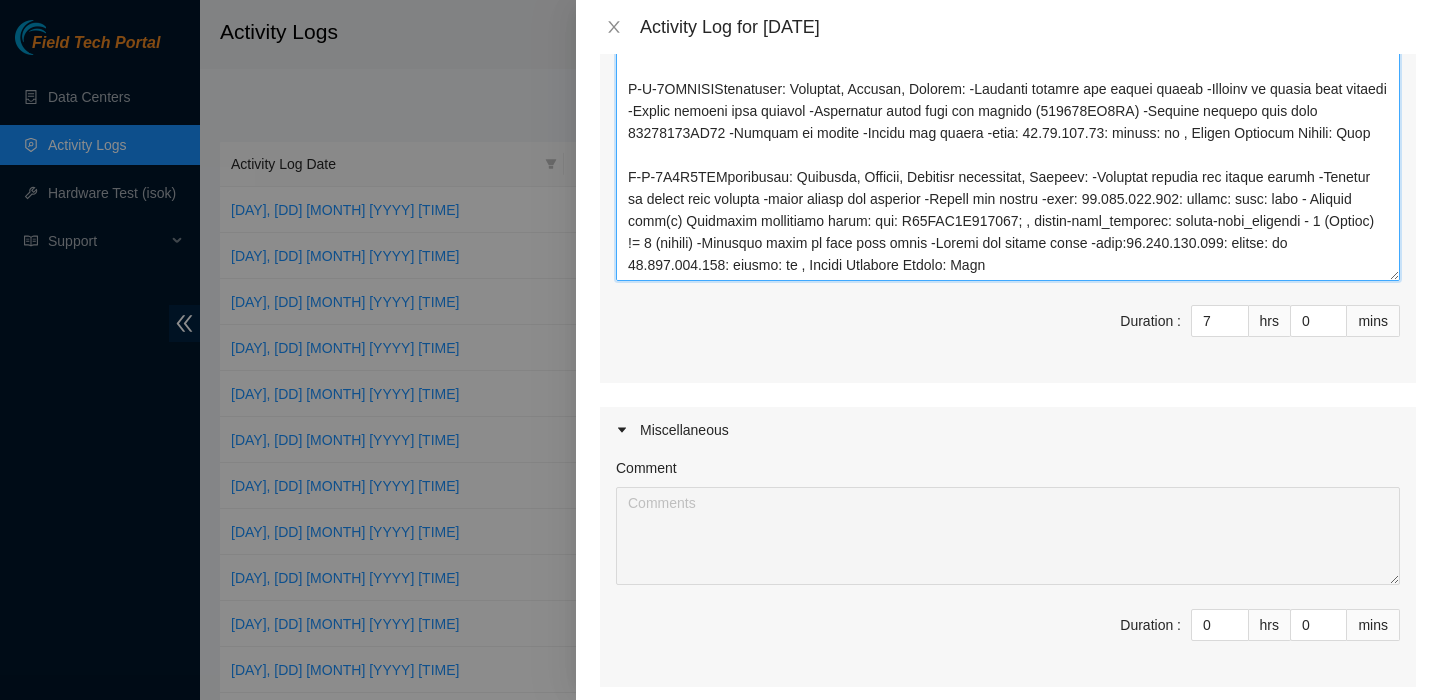 drag, startPoint x: 1253, startPoint y: 271, endPoint x: 720, endPoint y: 0, distance: 597.9381 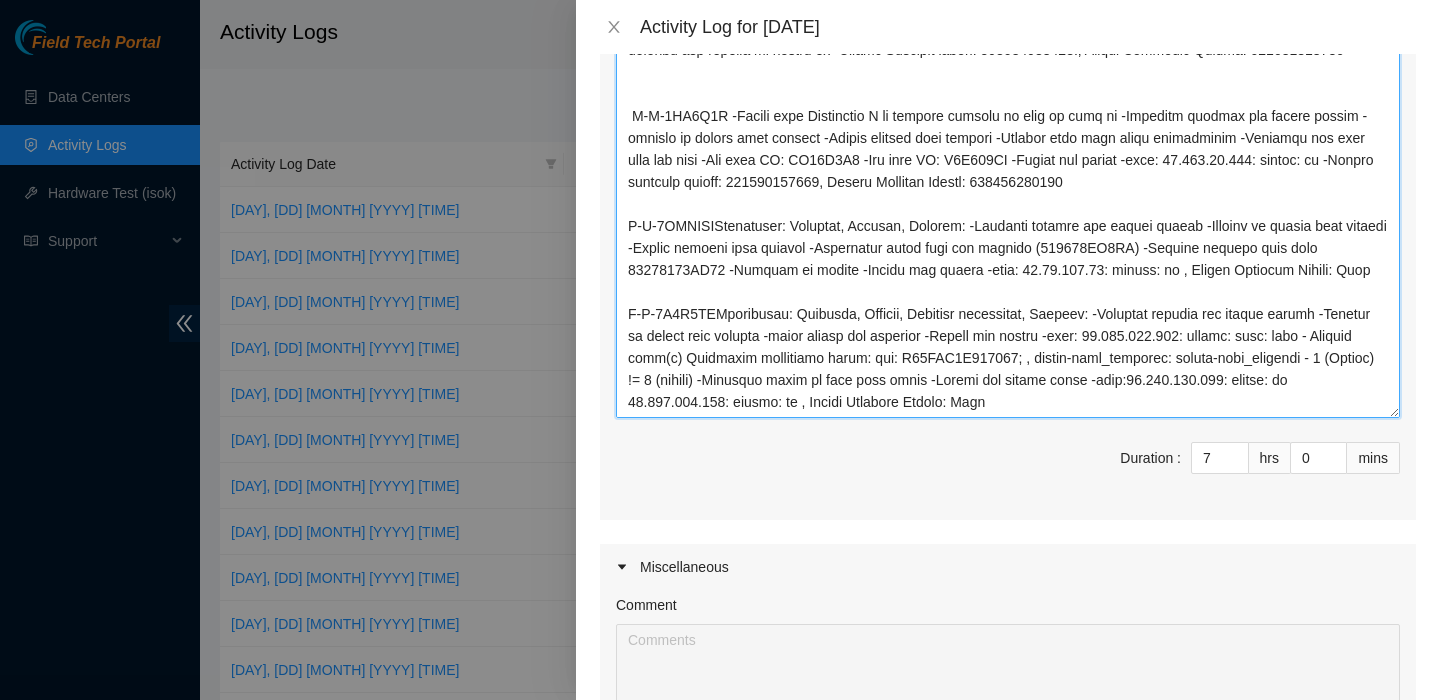 scroll, scrollTop: 0, scrollLeft: 0, axis: both 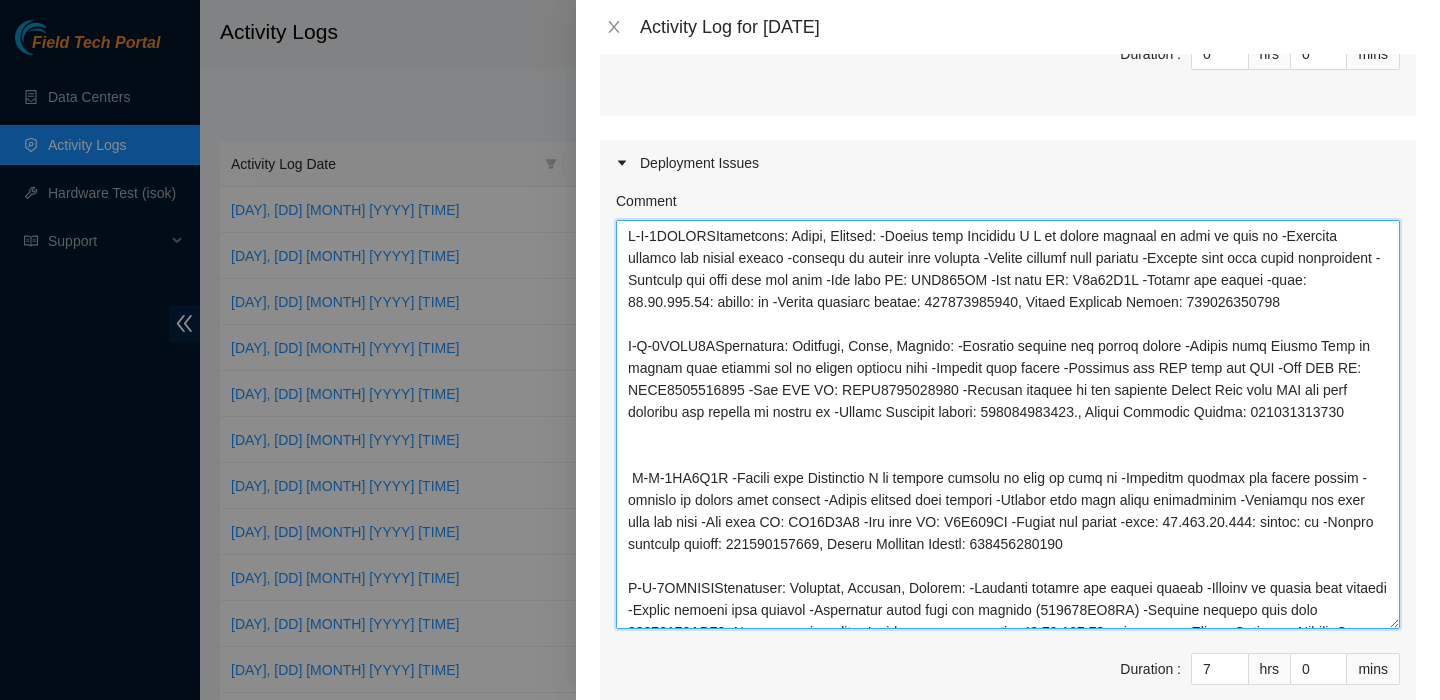 click on "Comment" at bounding box center [1008, 424] 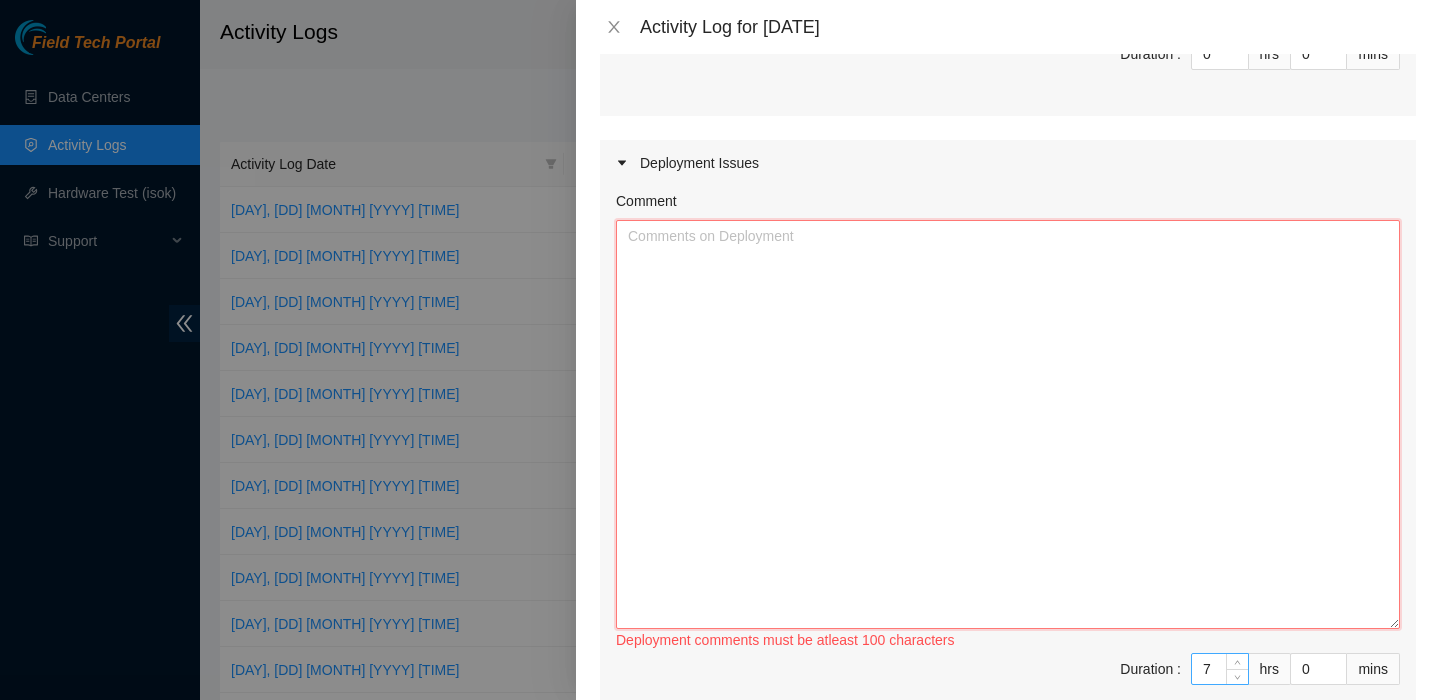 type 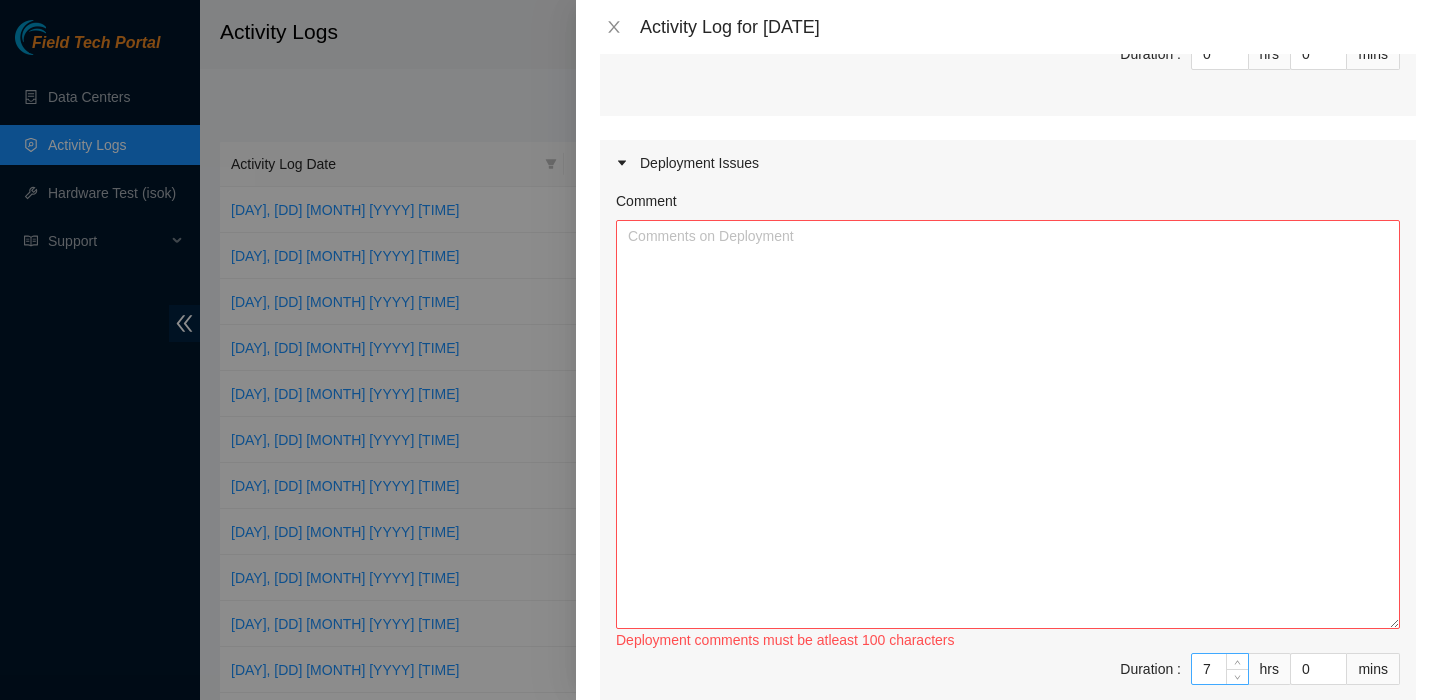 click on "7" at bounding box center (1220, 669) 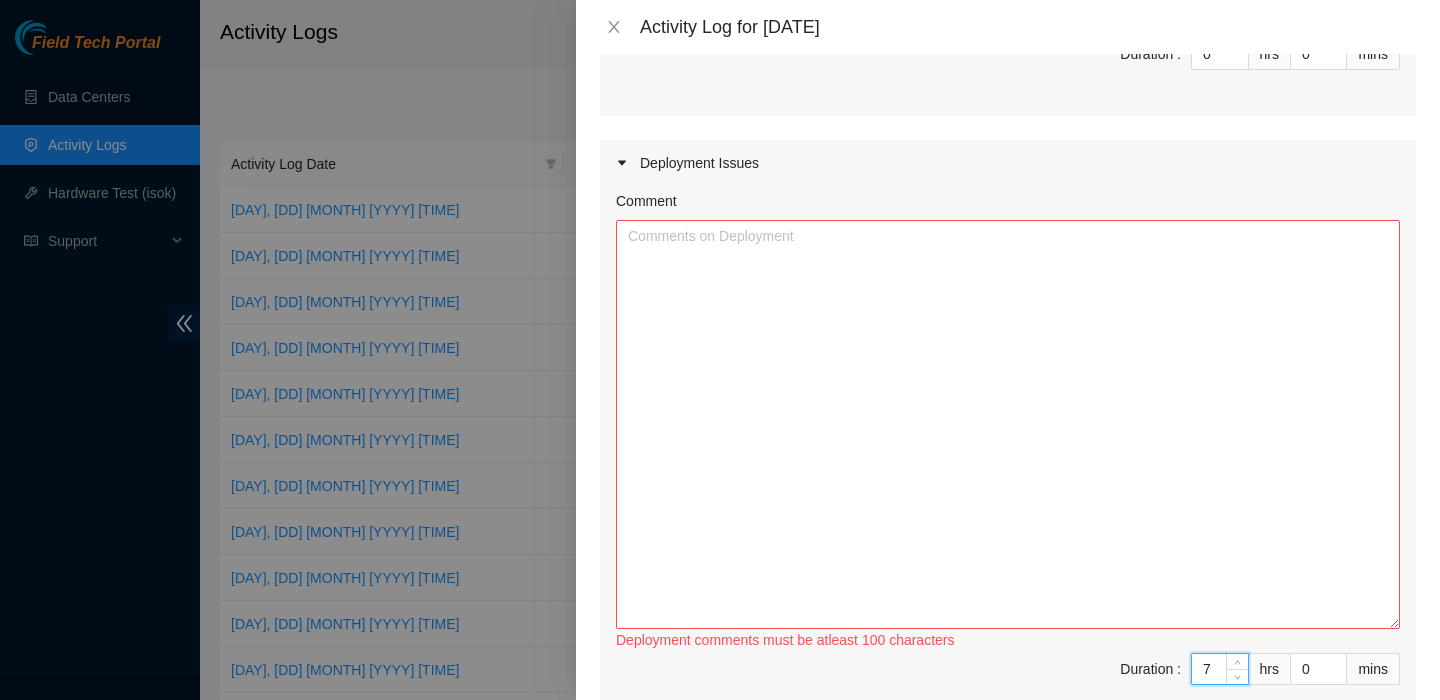 click on "7" at bounding box center (1220, 669) 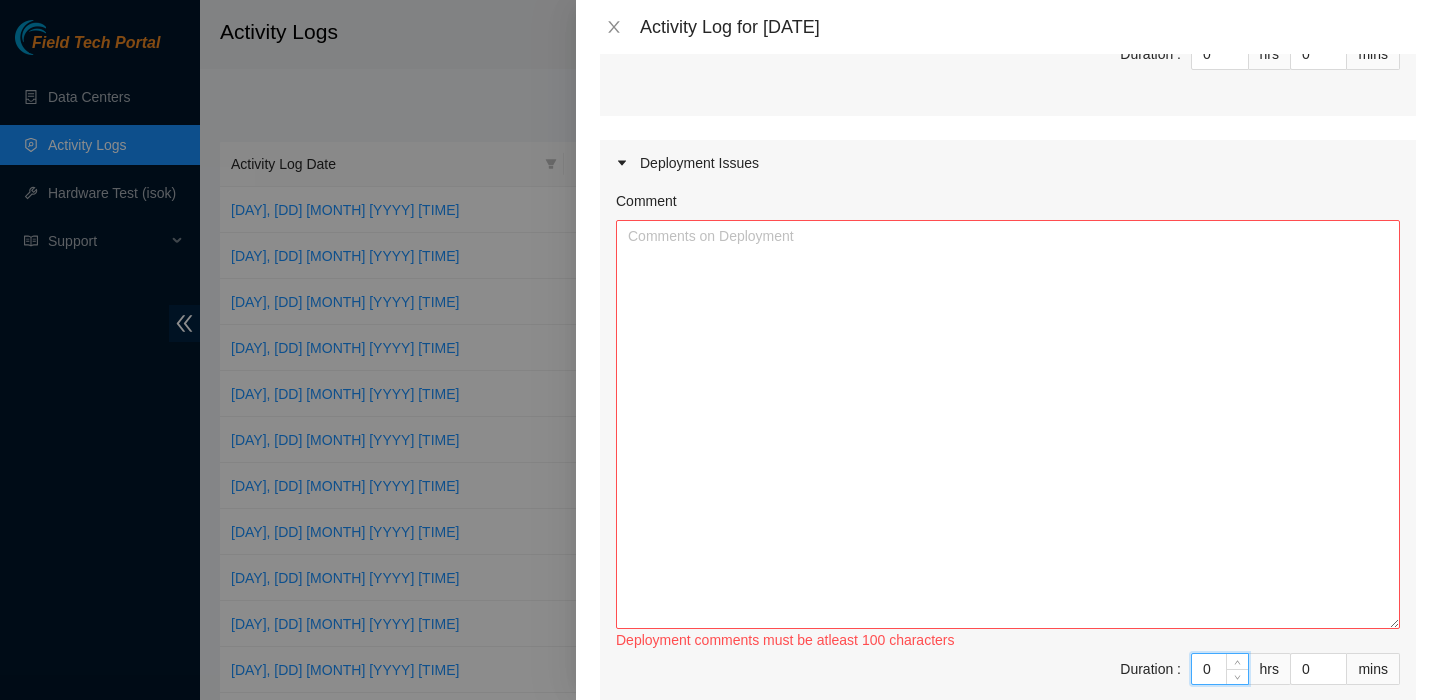 type on "0" 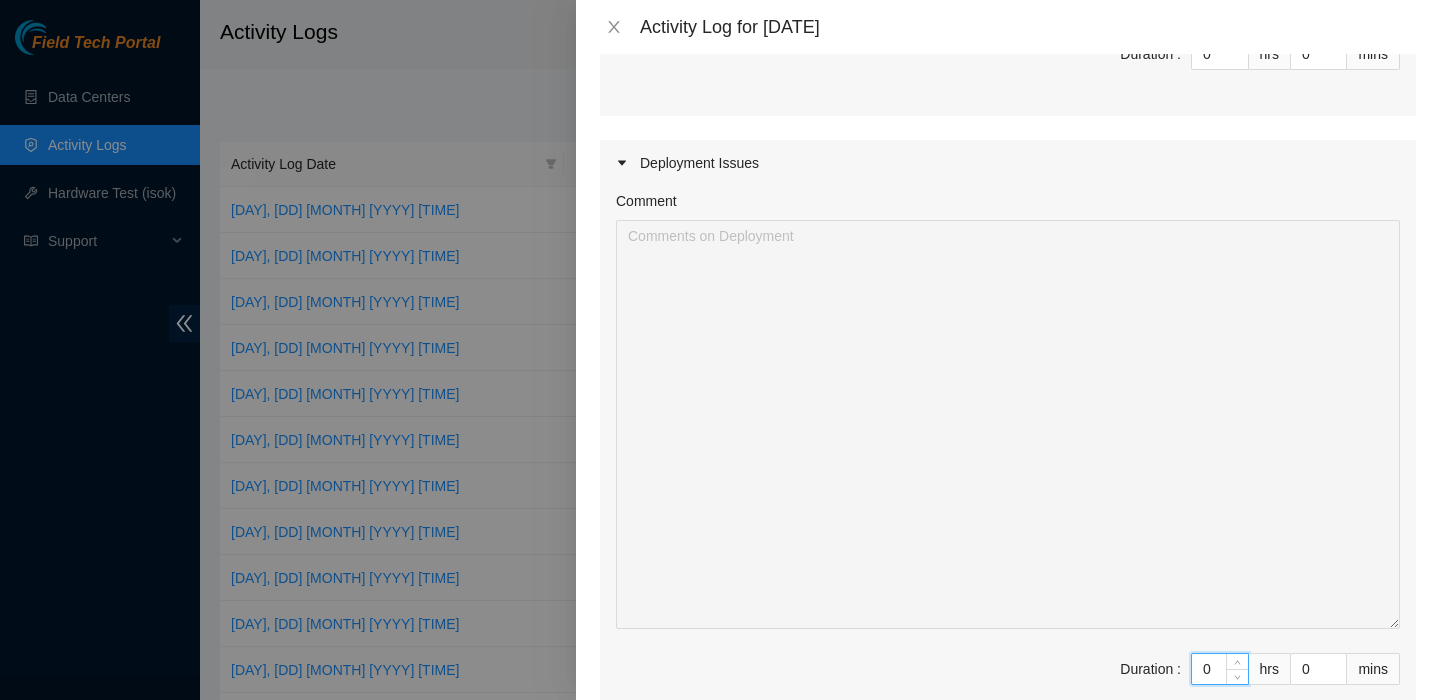 type on "0" 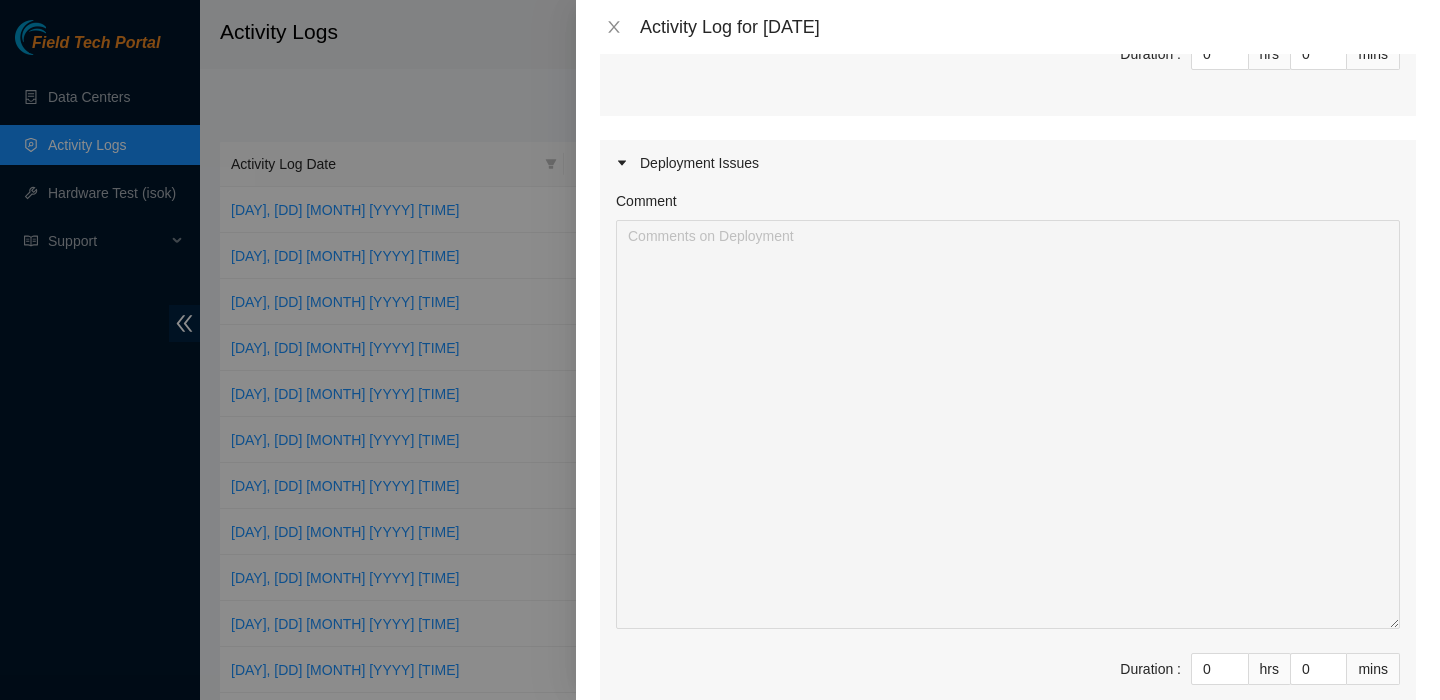 scroll, scrollTop: 0, scrollLeft: 0, axis: both 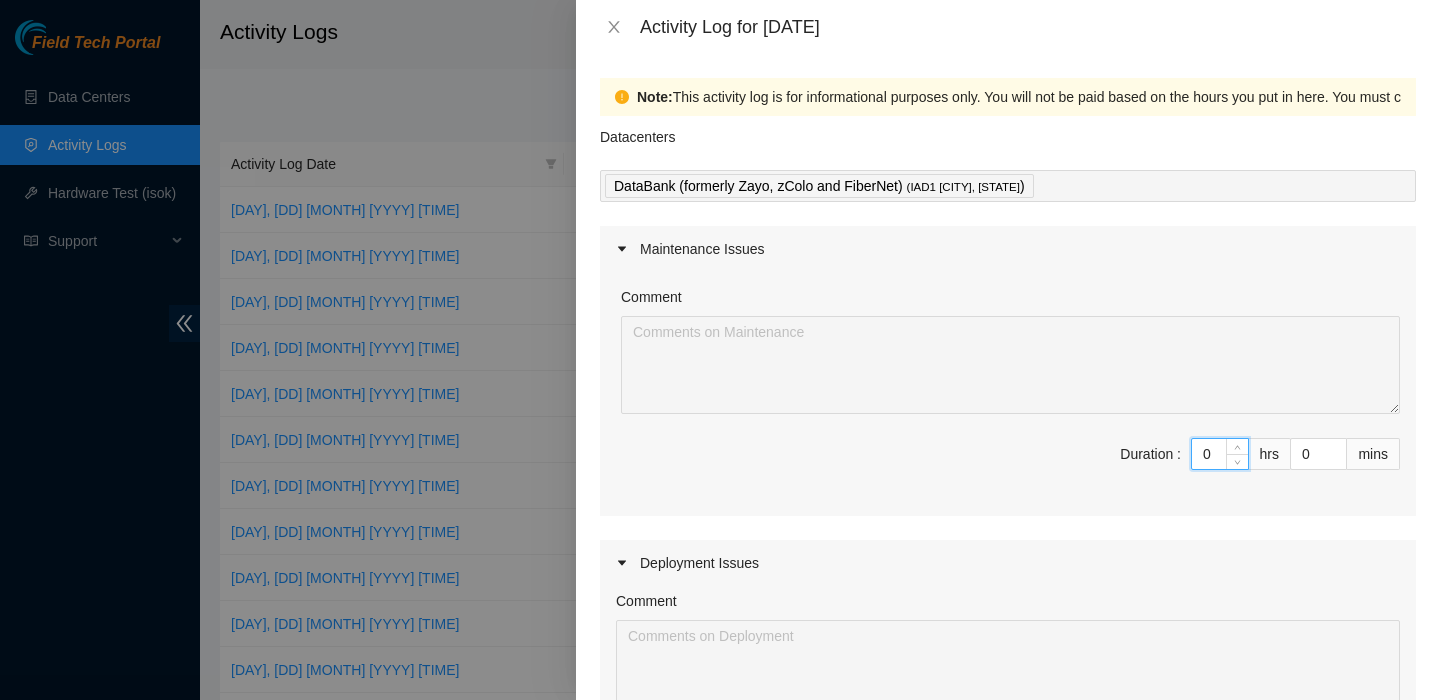 click on "0" at bounding box center (1220, 454) 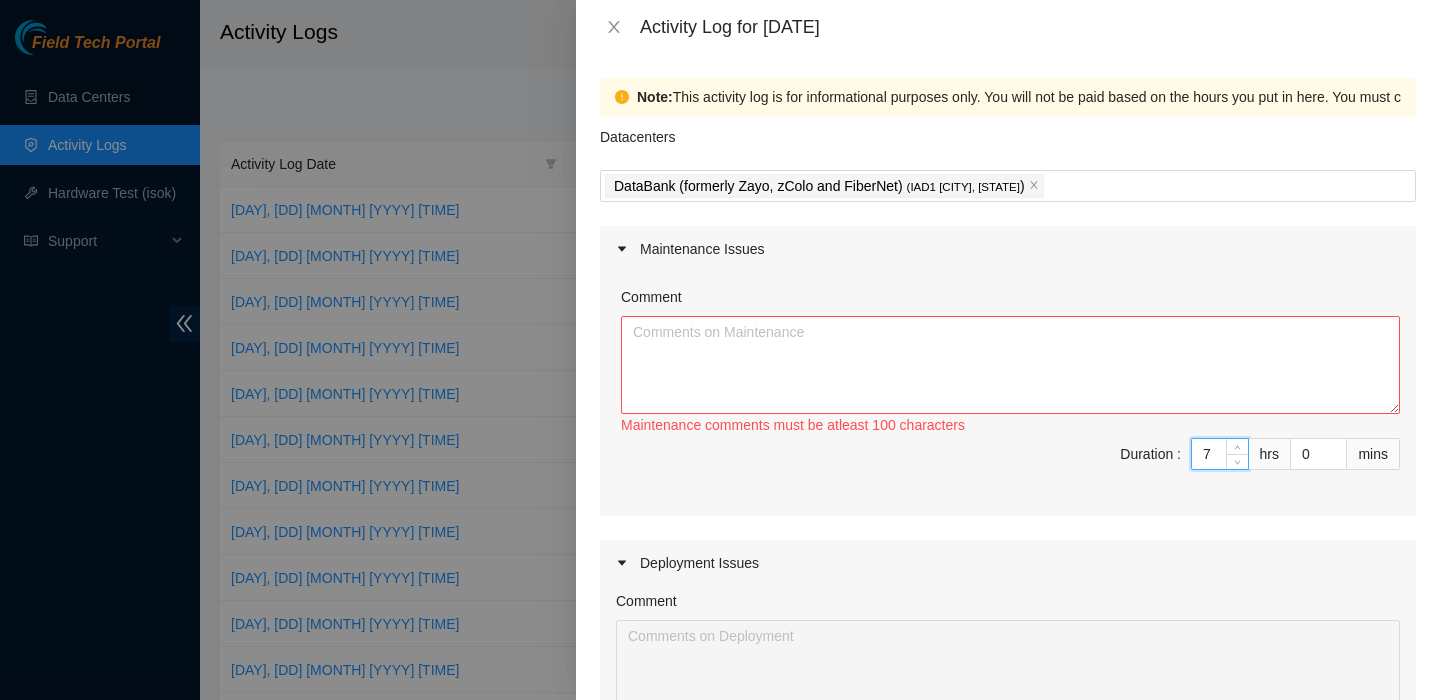 type on "7" 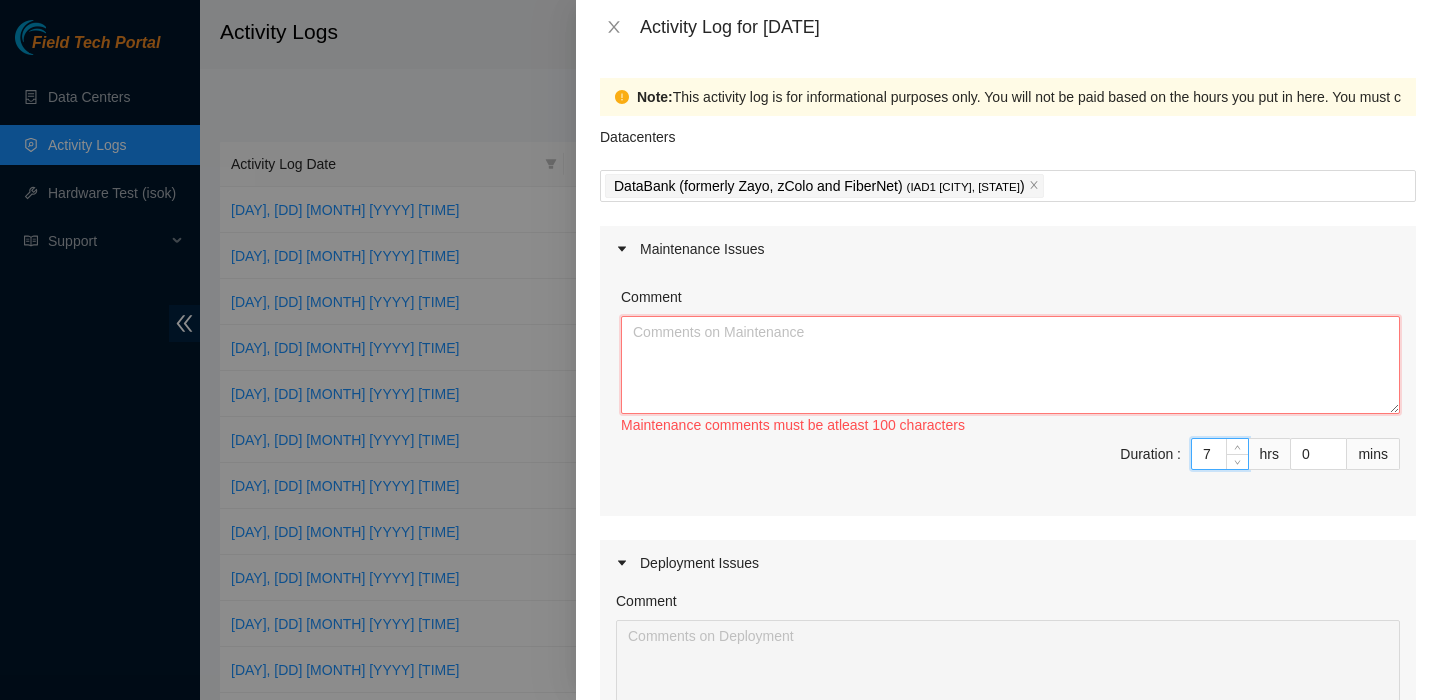 click on "Comment" at bounding box center [1010, 365] 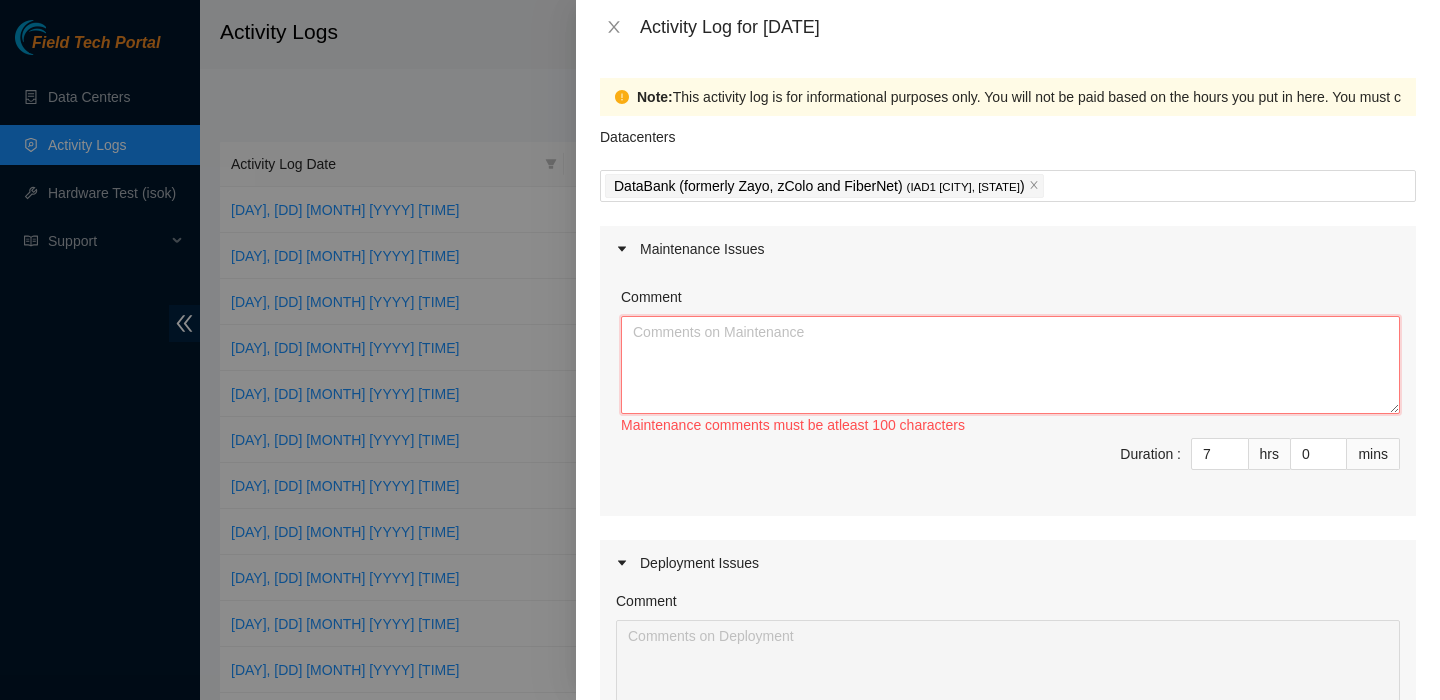 paste on "B-V-5QBBZNZResolution: Other, Comment: -Talked with [NAME] to verify machine is safe to work on -Verified machine and serial number -plugged in laptop into machine -Safely powered down machine -Located disk that needs replacement -Replaced old disk with new disk -Old disk SN: WJG125AE -New disk SN: Z1z45T4A -Rescue and config -isok: [IP_ADDRESS]: passed: ok -Return tracking number: [TRACKING_NUMBER], Return Tracking Number: [TRACKING_NUMBER]
B-V-5OLEO7VResolution: Rebooted, Other, Comment: -Verified machine and serial number -Talked with [NAME] to verify that machine can be safely powered down -Powered down server -Replaced old PSU with new PSU -Old PSU SN: KSMD2344009997 -New PSU SN: KSMD2428020036 -Powered machine on and notified [NAME] that PSU has been replaced and machine is booted up -Return Tracking number: [TRACKING_NUMBER]., Return Tracking Number: [TRACKING_NUMBER]
B-V-5QD2G7R -Talked with [NAME] to verifiy machine is safe to work on -Verified machine and serial number -plugged in laptop in..." 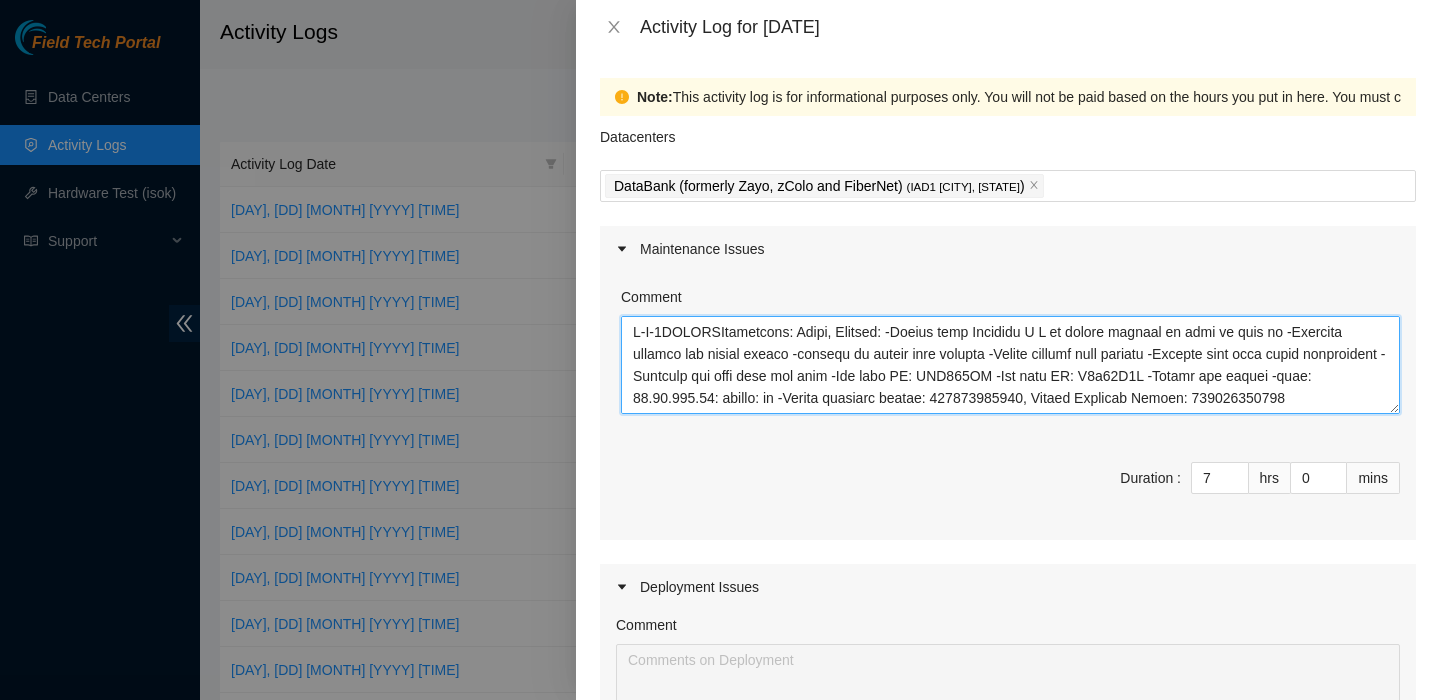 scroll, scrollTop: 521, scrollLeft: 0, axis: vertical 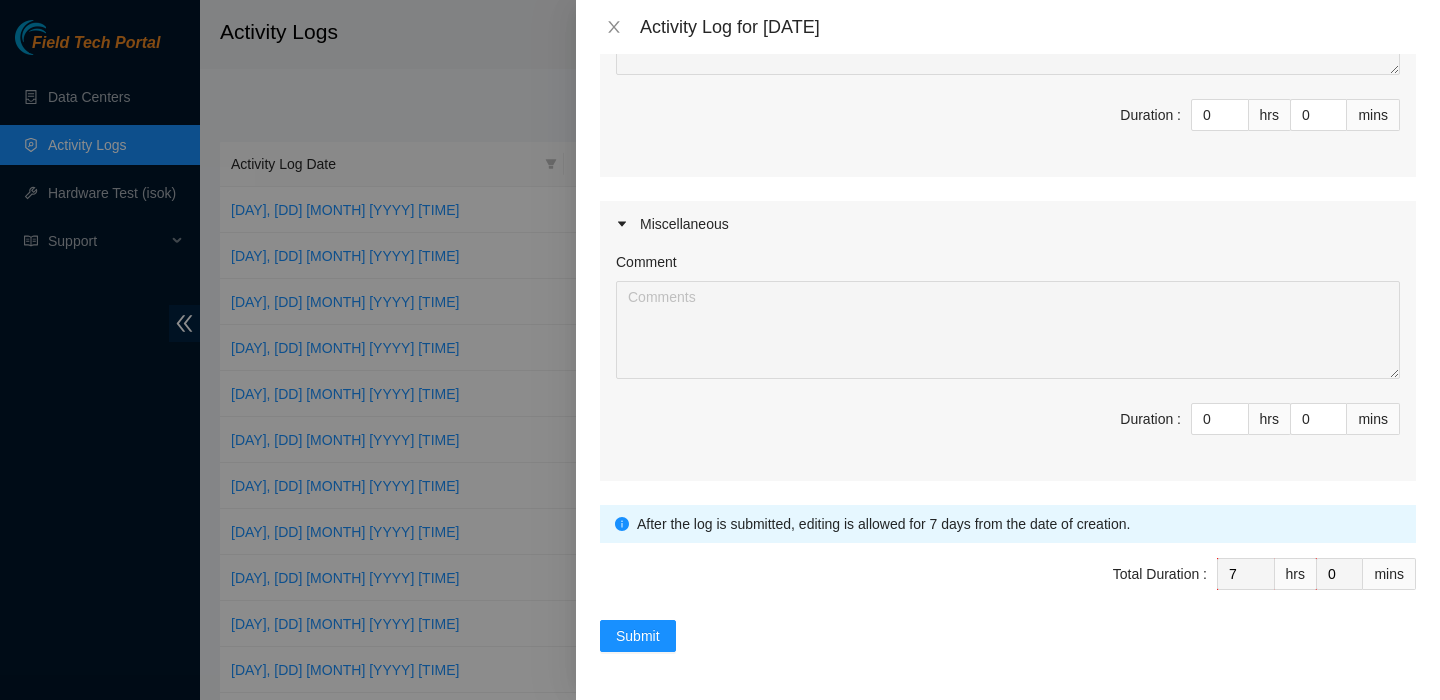 type on "B-V-5QBBZNZResolution: Other, Comment: -Talked with [NAME] to verify machine is safe to work on -Verified machine and serial number -plugged in laptop into machine -Safely powered down machine -Located disk that needs replacement -Replaced old disk with new disk -Old disk SN: WJG125AE -New disk SN: Z1z45T4A -Rescue and config -isok: [IP_ADDRESS]: passed: ok -Return tracking number: [TRACKING_NUMBER], Return Tracking Number: [TRACKING_NUMBER]
B-V-5OLEO7VResolution: Rebooted, Other, Comment: -Verified machine and serial number -Talked with [NAME] to verify that machine can be safely powered down -Powered down server -Replaced old PSU with new PSU -Old PSU SN: KSMD2344009997 -New PSU SN: KSMD2428020036 -Powered machine on and notified [NAME] that PSU has been replaced and machine is booted up -Return Tracking number: [TRACKING_NUMBER]., Return Tracking Number: [TRACKING_NUMBER]
B-V-5QD2G7R -Talked with [NAME] to verifiy machine is safe to work on -Verified machine and serial number -plugged in laptop in..." 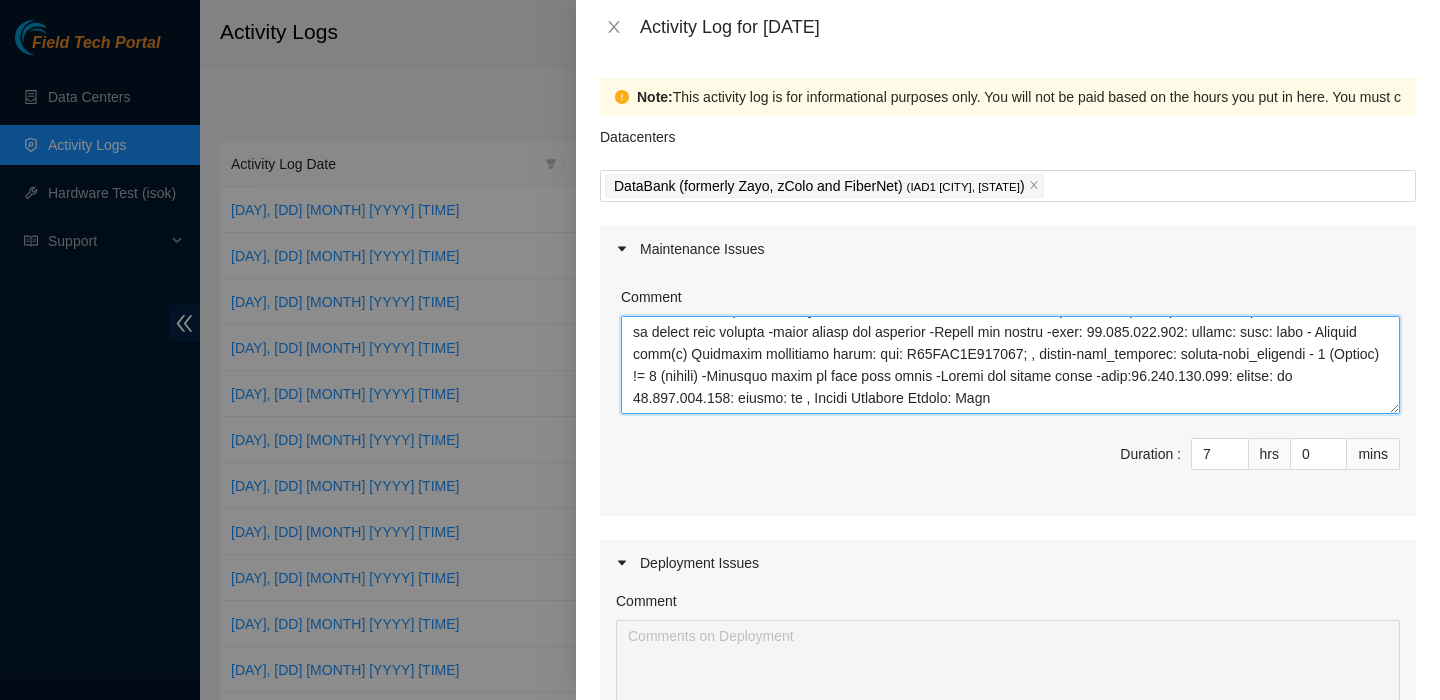 scroll, scrollTop: 954, scrollLeft: 0, axis: vertical 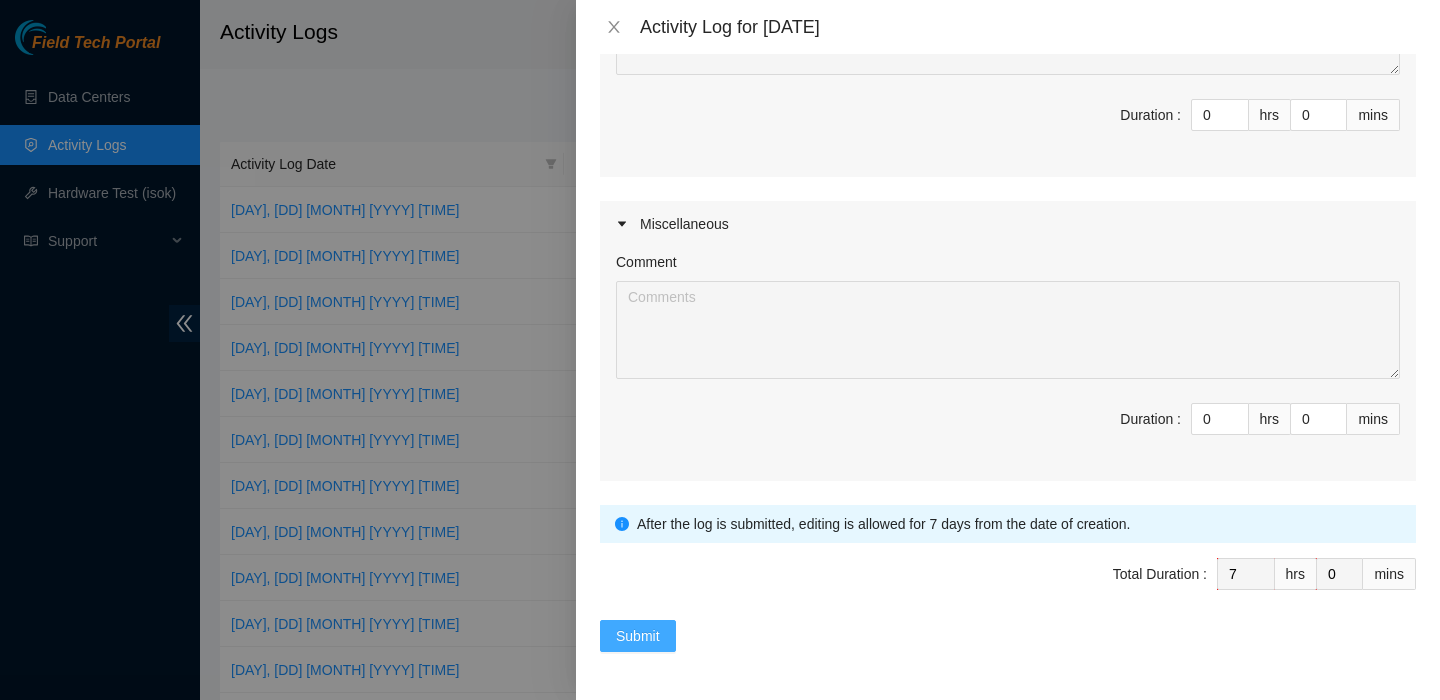 click on "Submit" at bounding box center (638, 636) 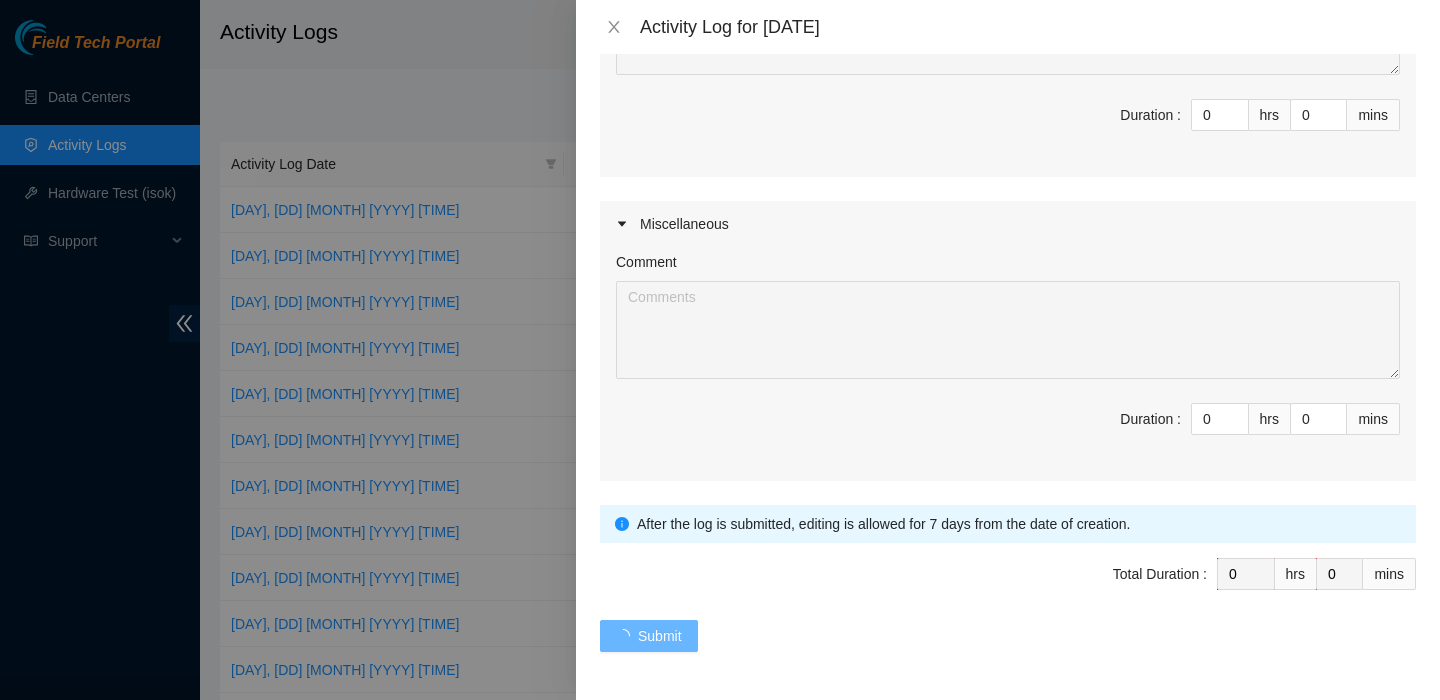 scroll, scrollTop: 0, scrollLeft: 0, axis: both 